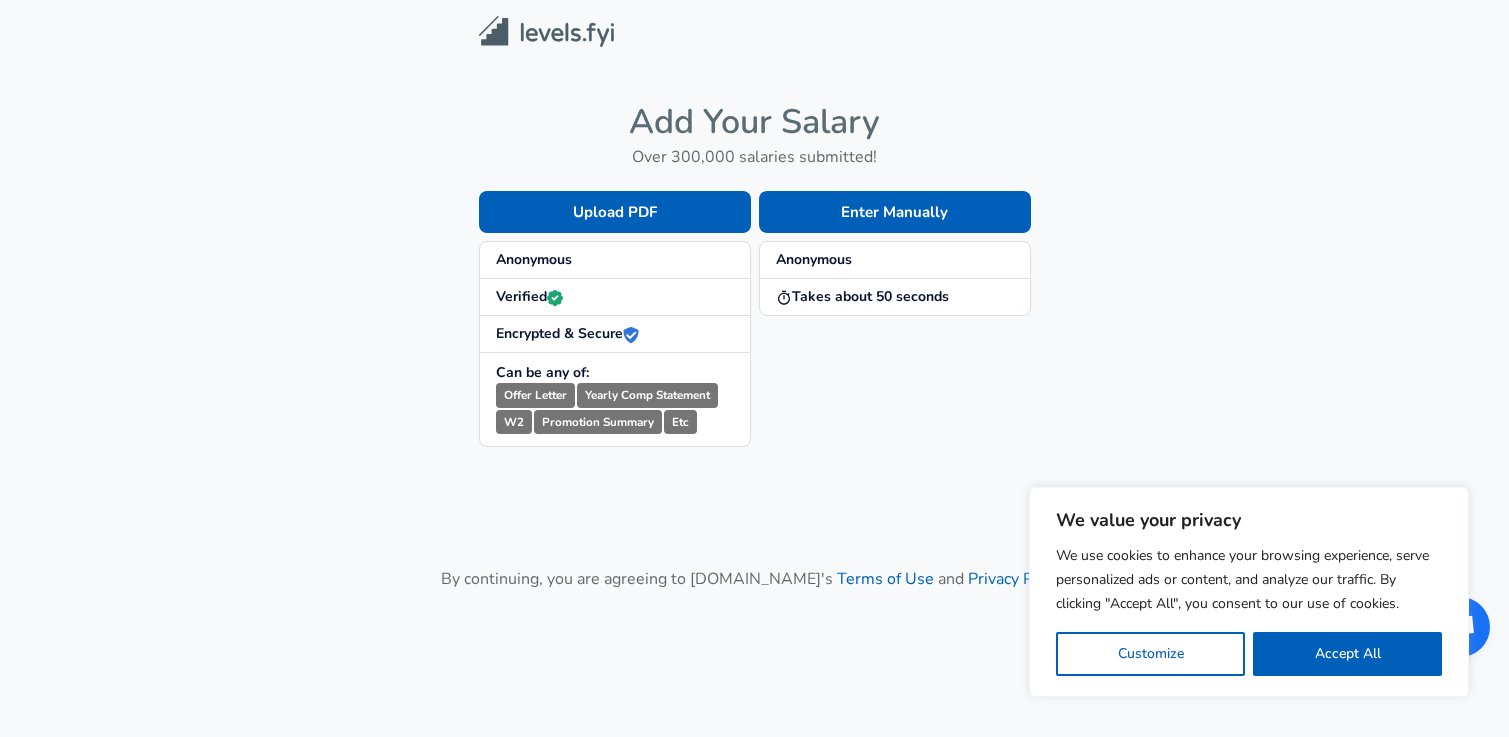 scroll, scrollTop: 0, scrollLeft: 0, axis: both 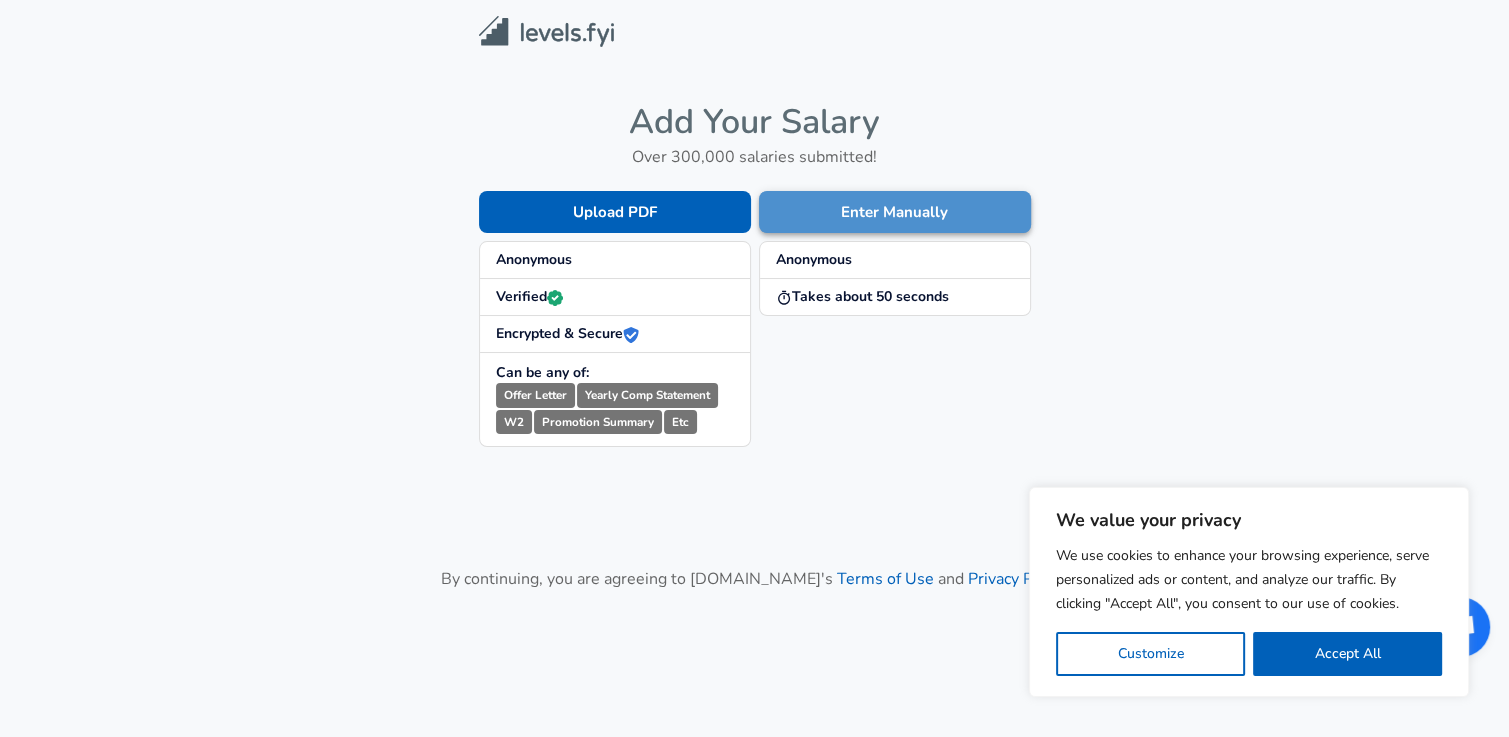 click on "Enter Manually" at bounding box center (895, 212) 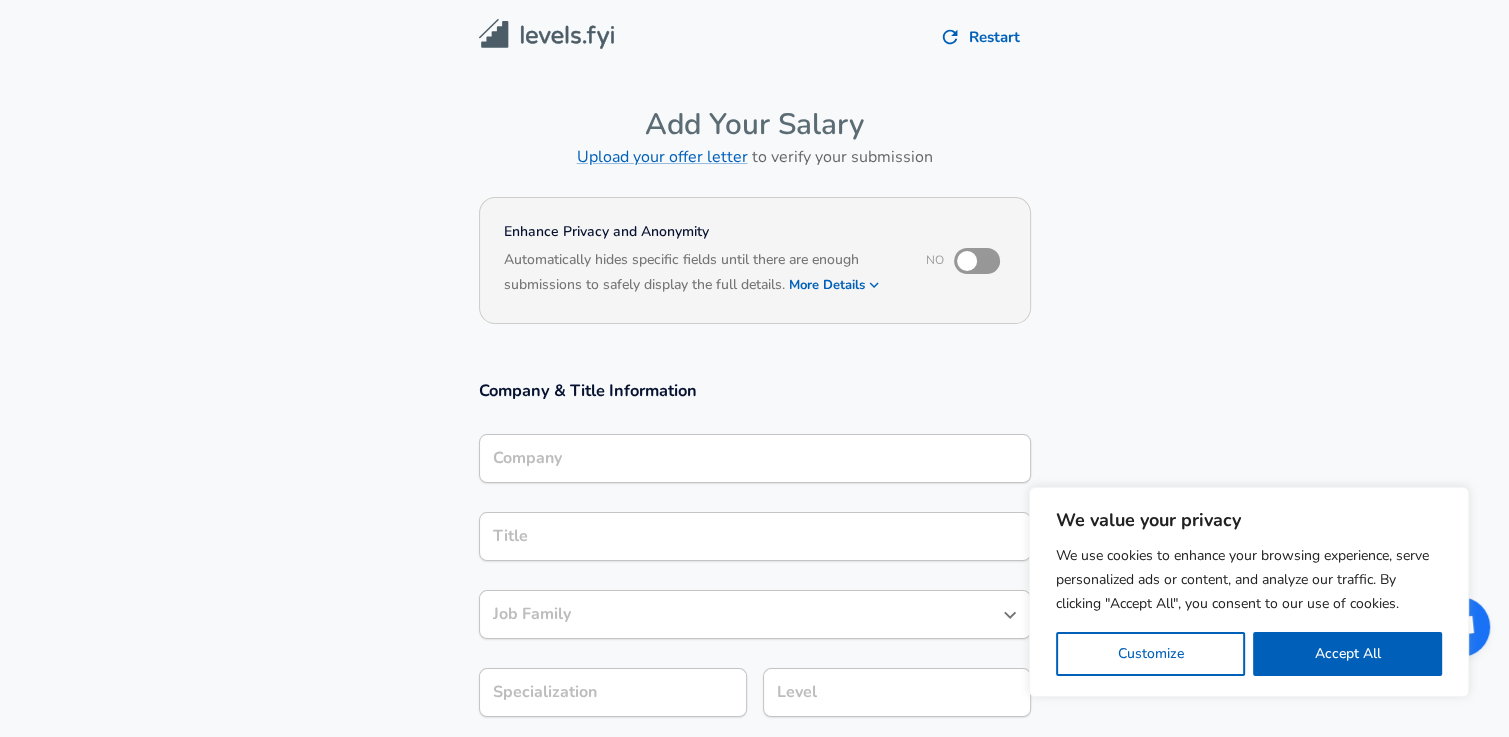 click on "Company & Title Information Company Company Title Title Job Family Job Family Specialization Specialization Level Level" at bounding box center [754, 559] 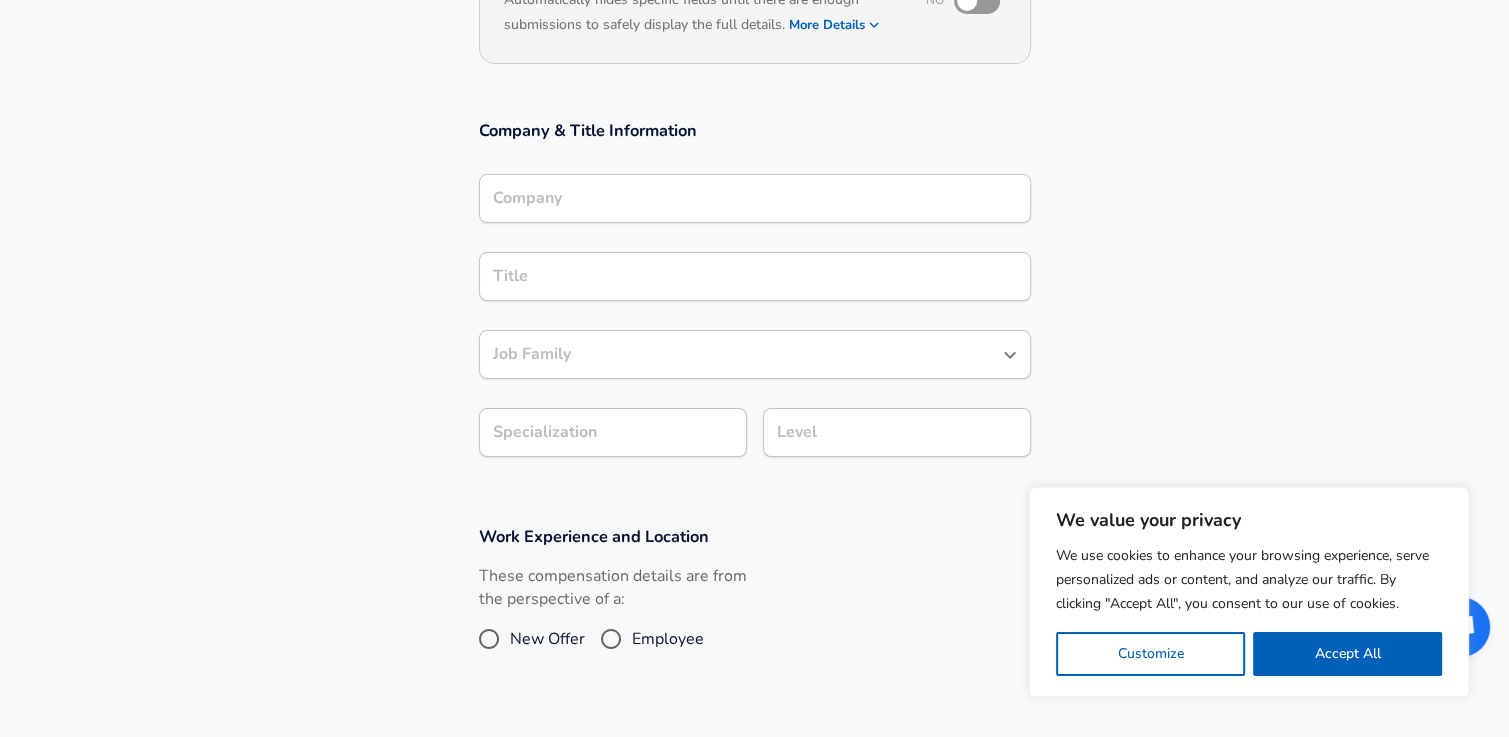 scroll, scrollTop: 280, scrollLeft: 0, axis: vertical 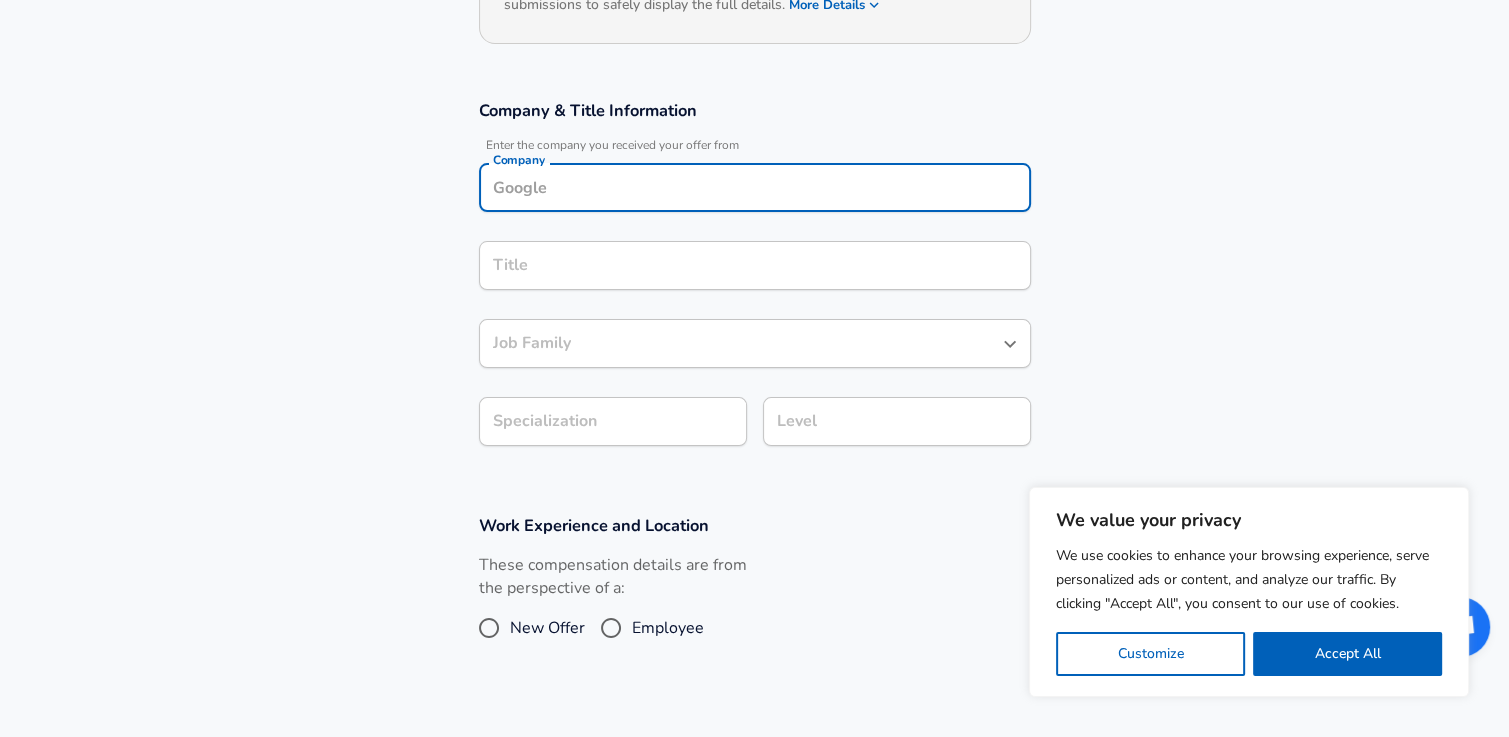 click on "Company" at bounding box center (755, 187) 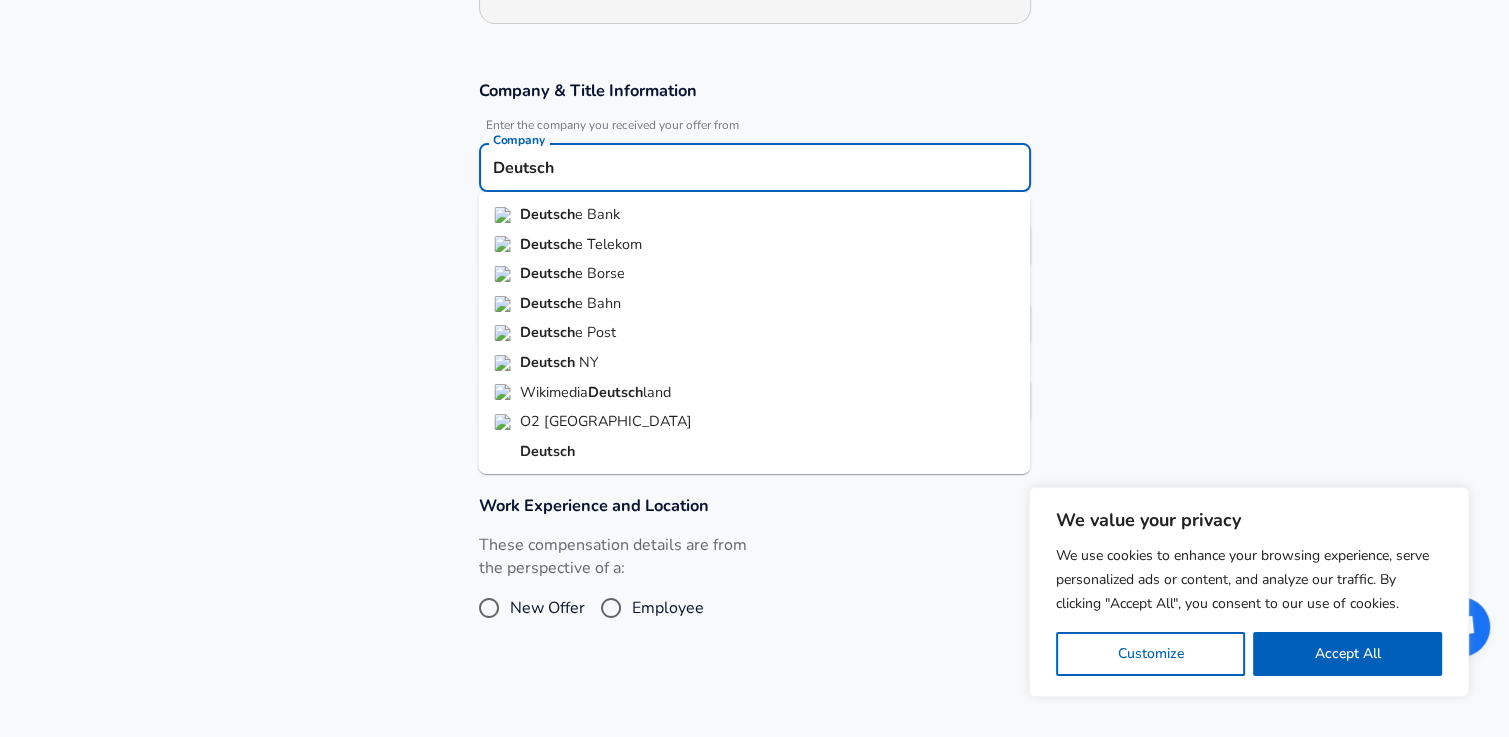 click on "Deutsch" at bounding box center [547, 214] 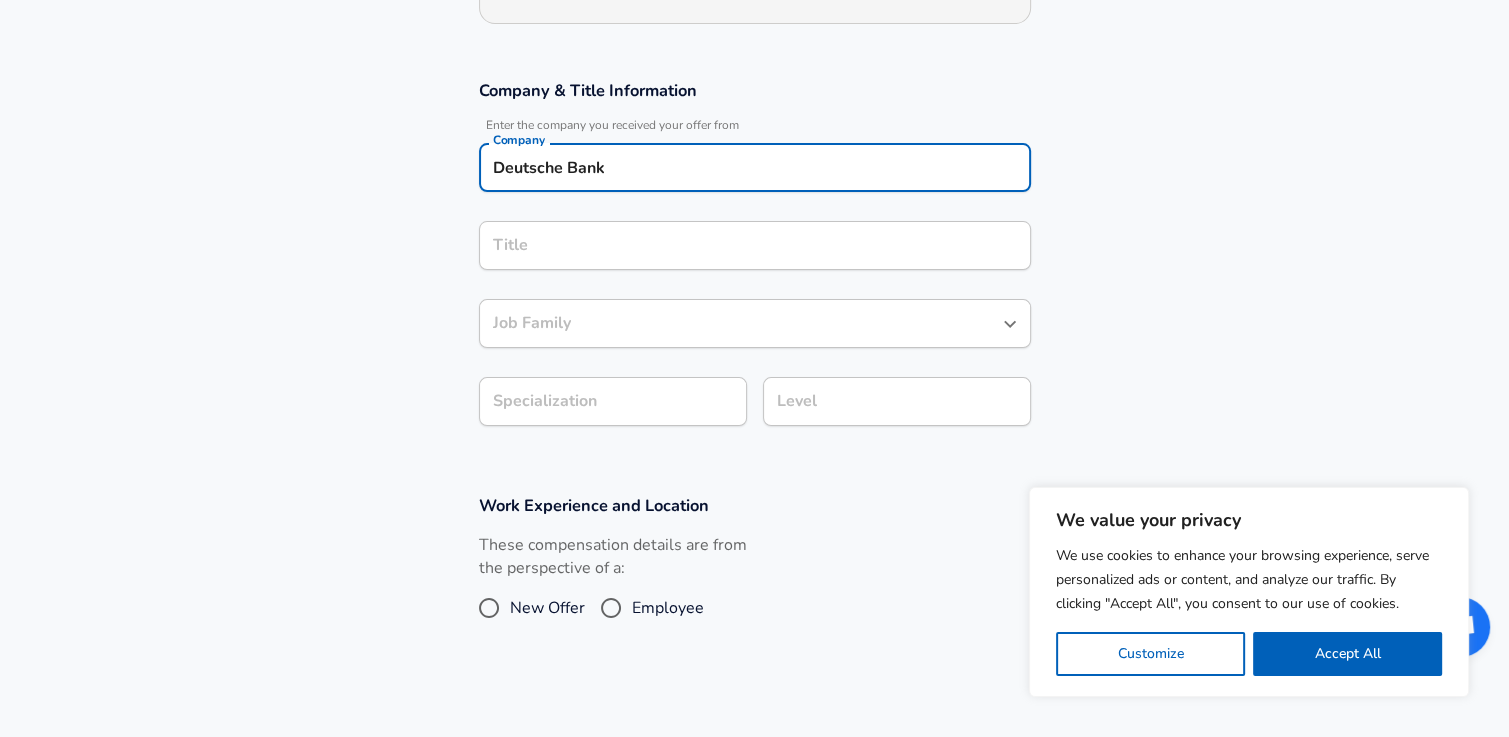 type on "Deutsche Bank" 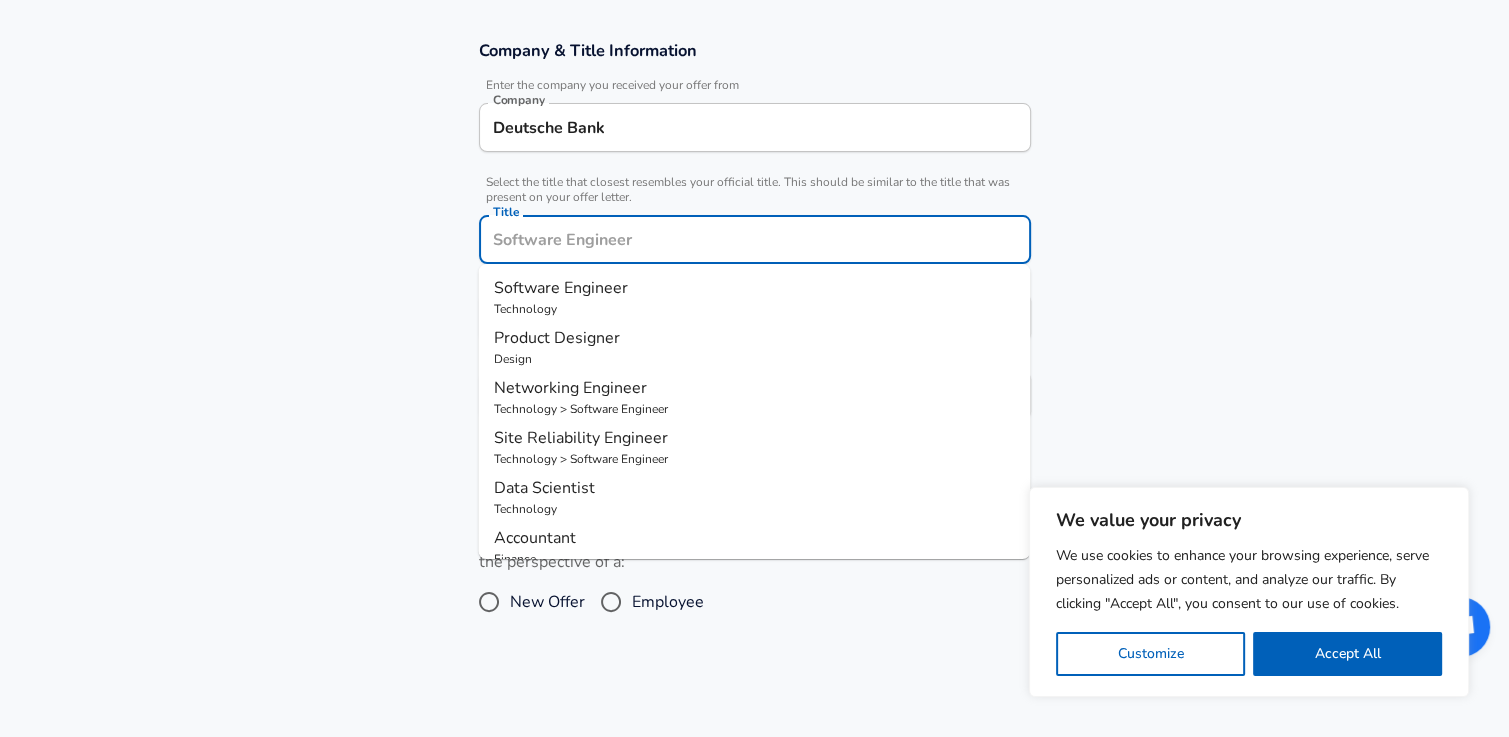 click on "Software Engineer" at bounding box center [561, 288] 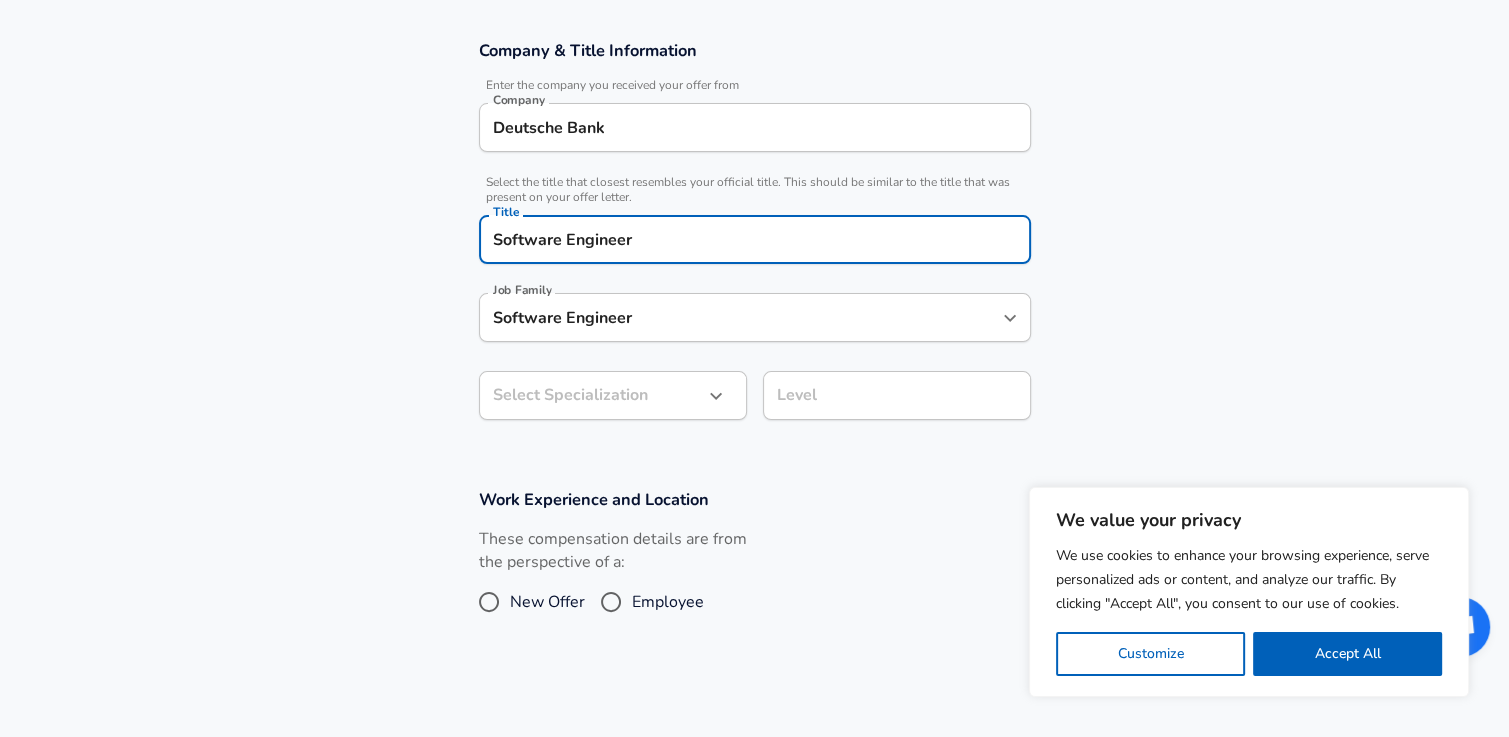 click on "We value your privacy We use cookies to enhance your browsing experience, serve personalized ads or content, and analyze our traffic. By clicking "Accept All", you consent to our use of cookies. Customize    Accept All   Customize Consent Preferences   We use cookies to help you navigate efficiently and perform certain functions. You will find detailed information about all cookies under each consent category below. The cookies that are categorized as "Necessary" are stored on your browser as they are essential for enabling the basic functionalities of the site. ...  Show more Necessary Always Active Necessary cookies are required to enable the basic features of this site, such as providing secure log-in or adjusting your consent preferences. These cookies do not store any personally identifiable data. Cookie _GRECAPTCHA Duration 5 months 27 days Description Google Recaptcha service sets this cookie to identify bots to protect the website against malicious spam attacks. Cookie __stripe_mid Duration 1 year MR" at bounding box center (754, 28) 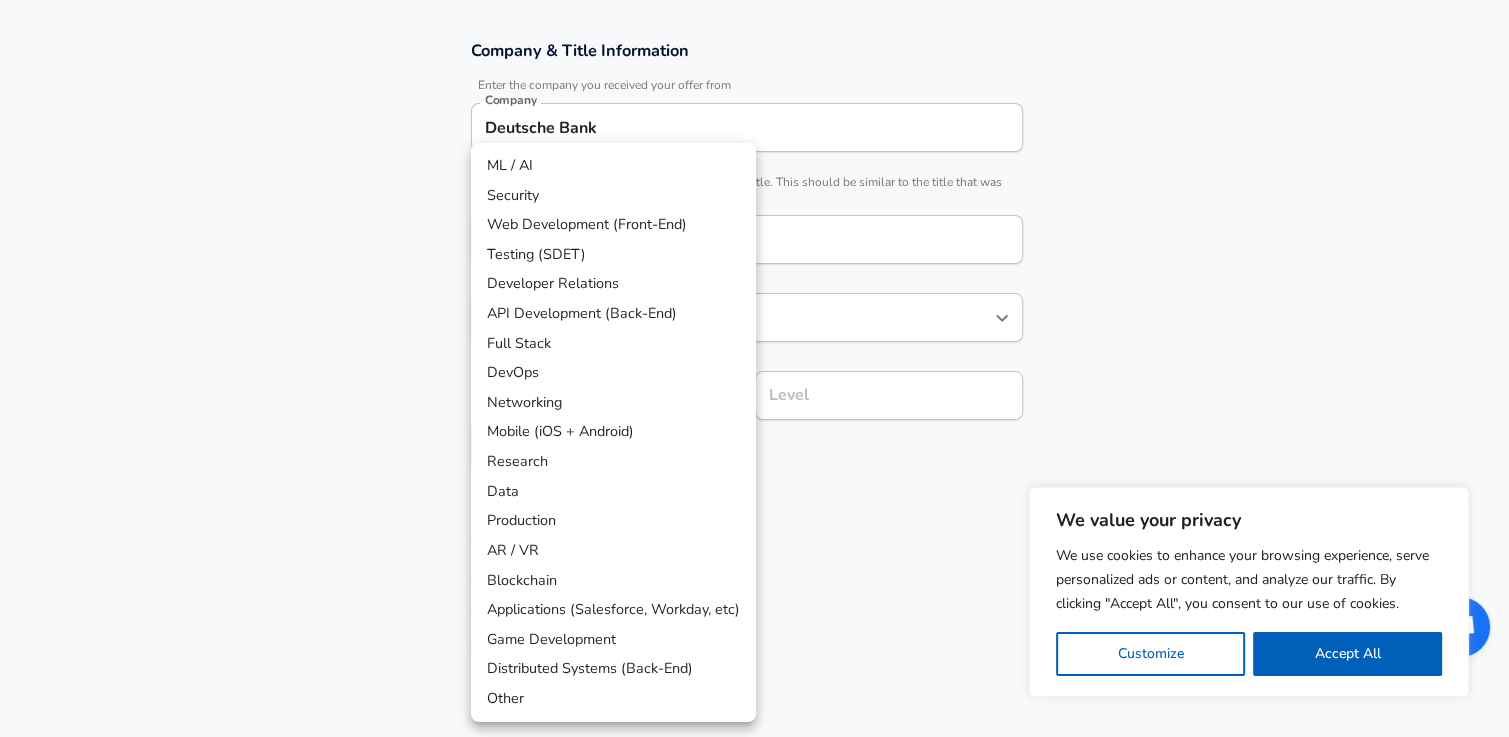 scroll, scrollTop: 400, scrollLeft: 0, axis: vertical 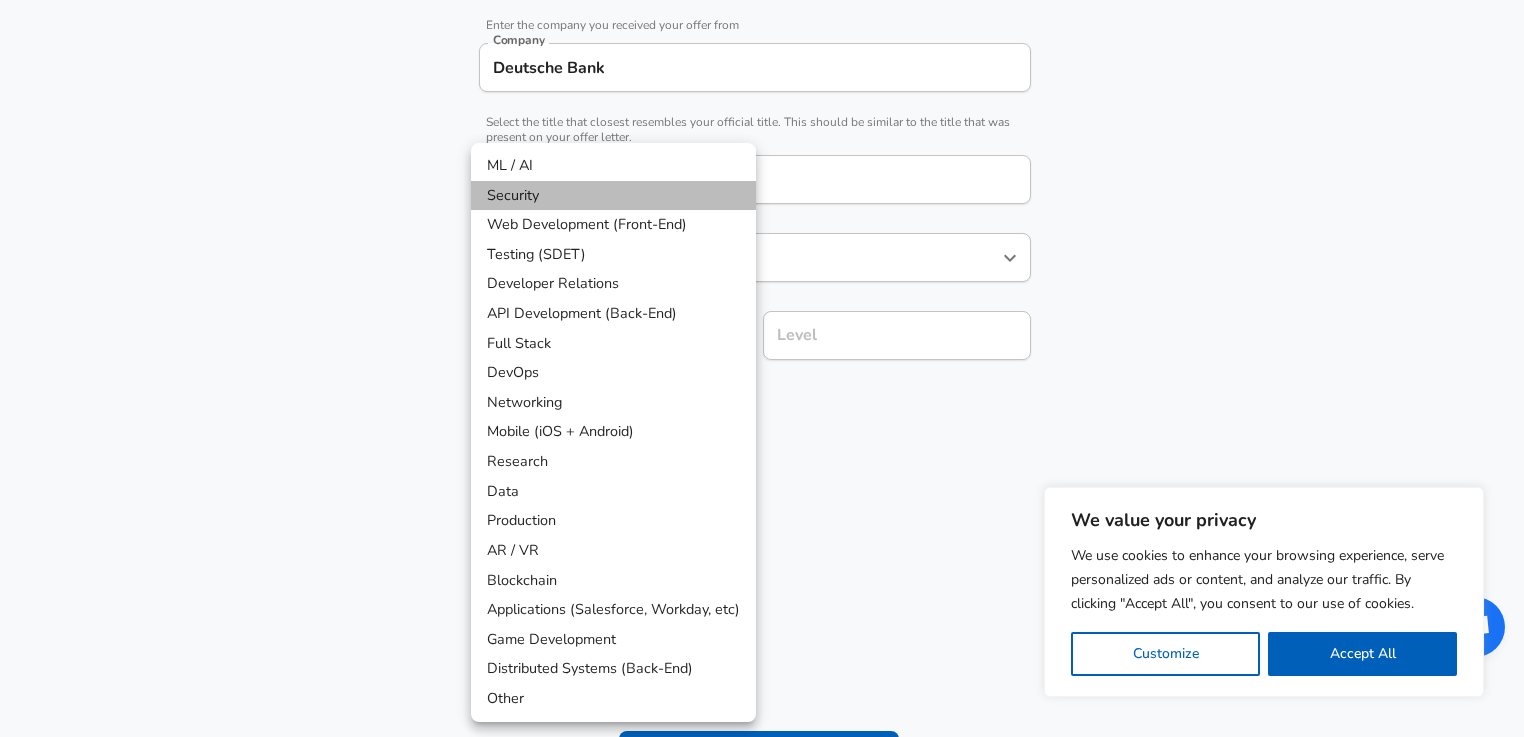 click on "Security" at bounding box center [613, 196] 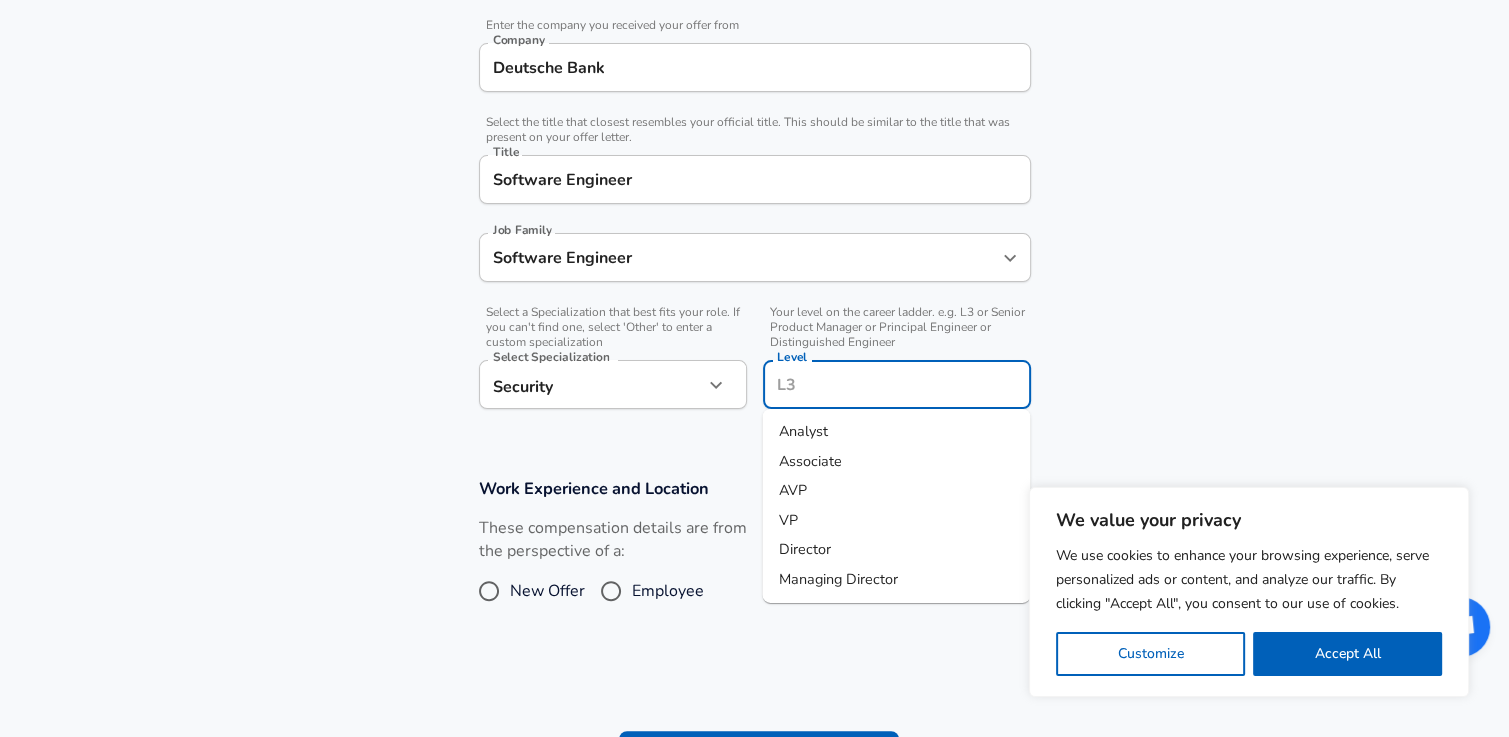 scroll, scrollTop: 440, scrollLeft: 0, axis: vertical 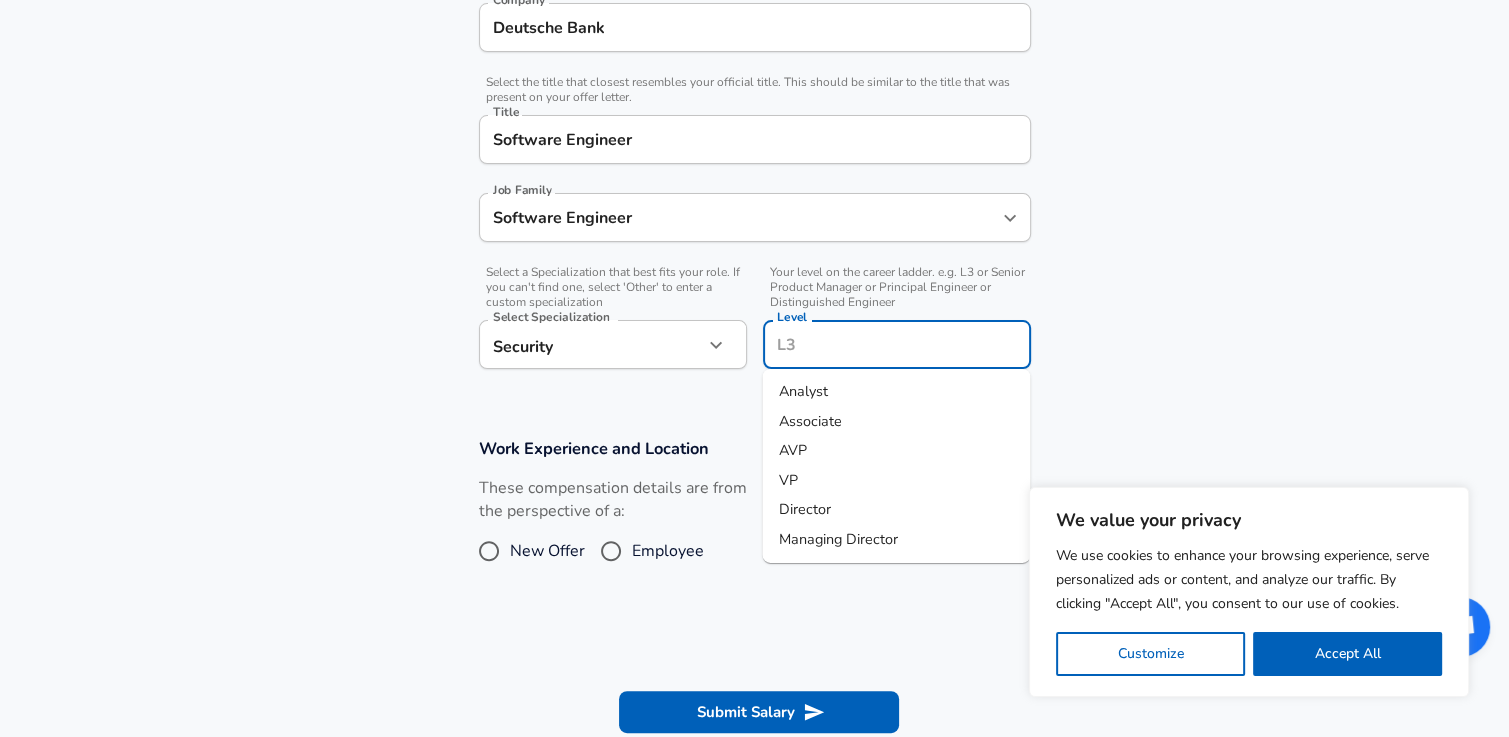 click on "Level" at bounding box center (897, 344) 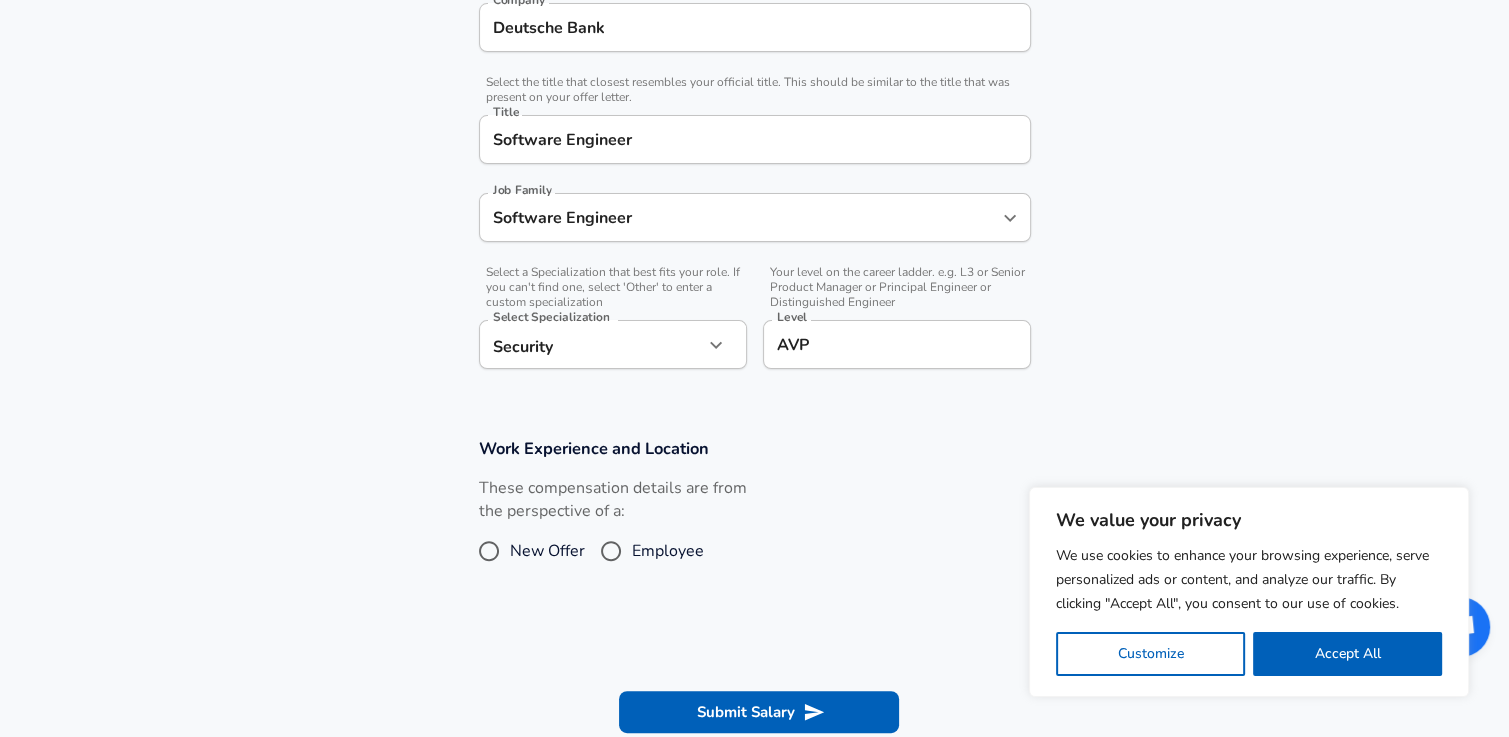 click on "Company & Title Information   Enter the company you received your offer from Company Deutsche Bank Company   Select the title that closest resembles your official title. This should be similar to the title that was present on your offer letter. Title Software Engineer Title Job Family Software Engineer Job Family   Select a Specialization that best fits your role. If you can't find one, select 'Other' to enter a custom specialization Select Specialization Security Security Select Specialization   Your level on the career ladder. e.g. L3 or Senior Product Manager or Principal Engineer or Distinguished Engineer Level AVP Level" at bounding box center [754, 165] 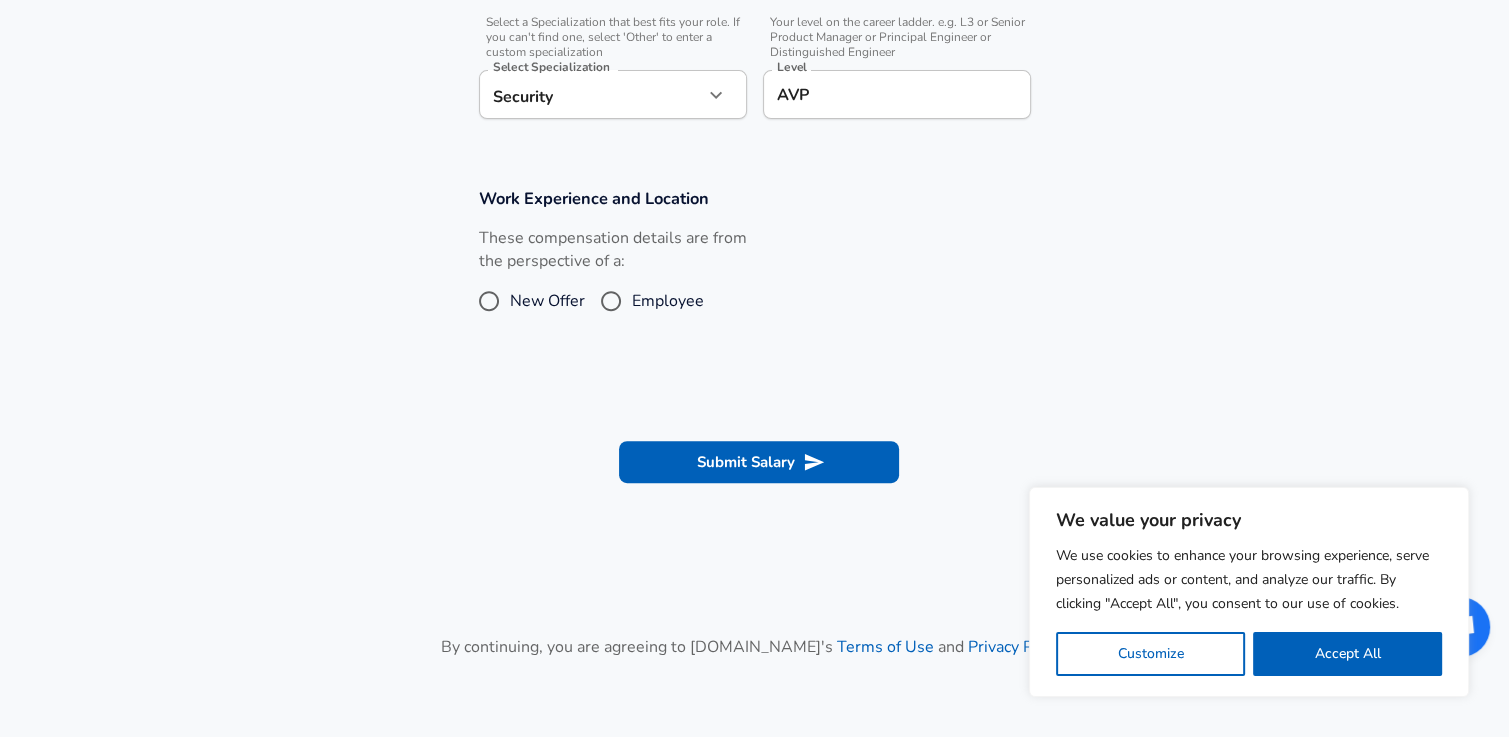 scroll, scrollTop: 720, scrollLeft: 0, axis: vertical 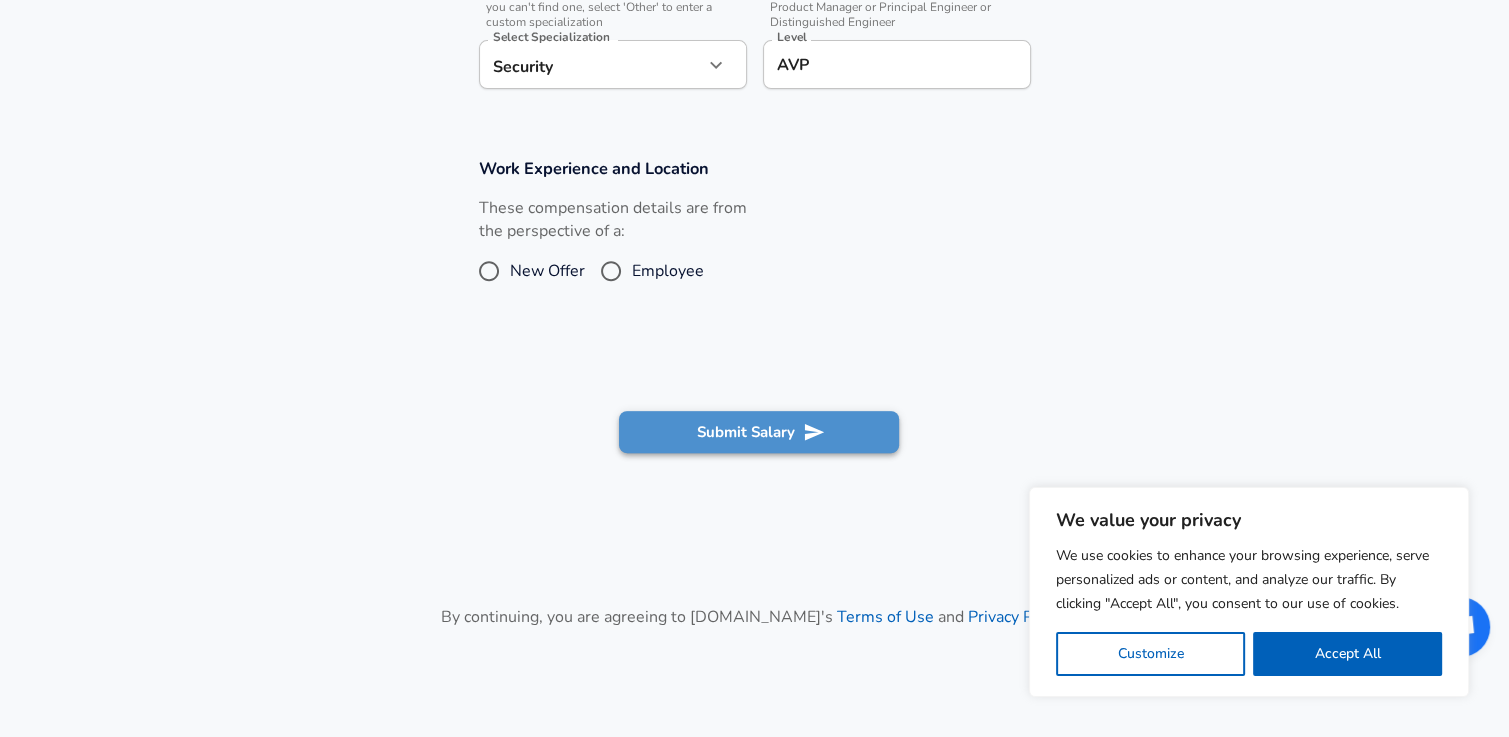 click on "Submit Salary" at bounding box center [759, 432] 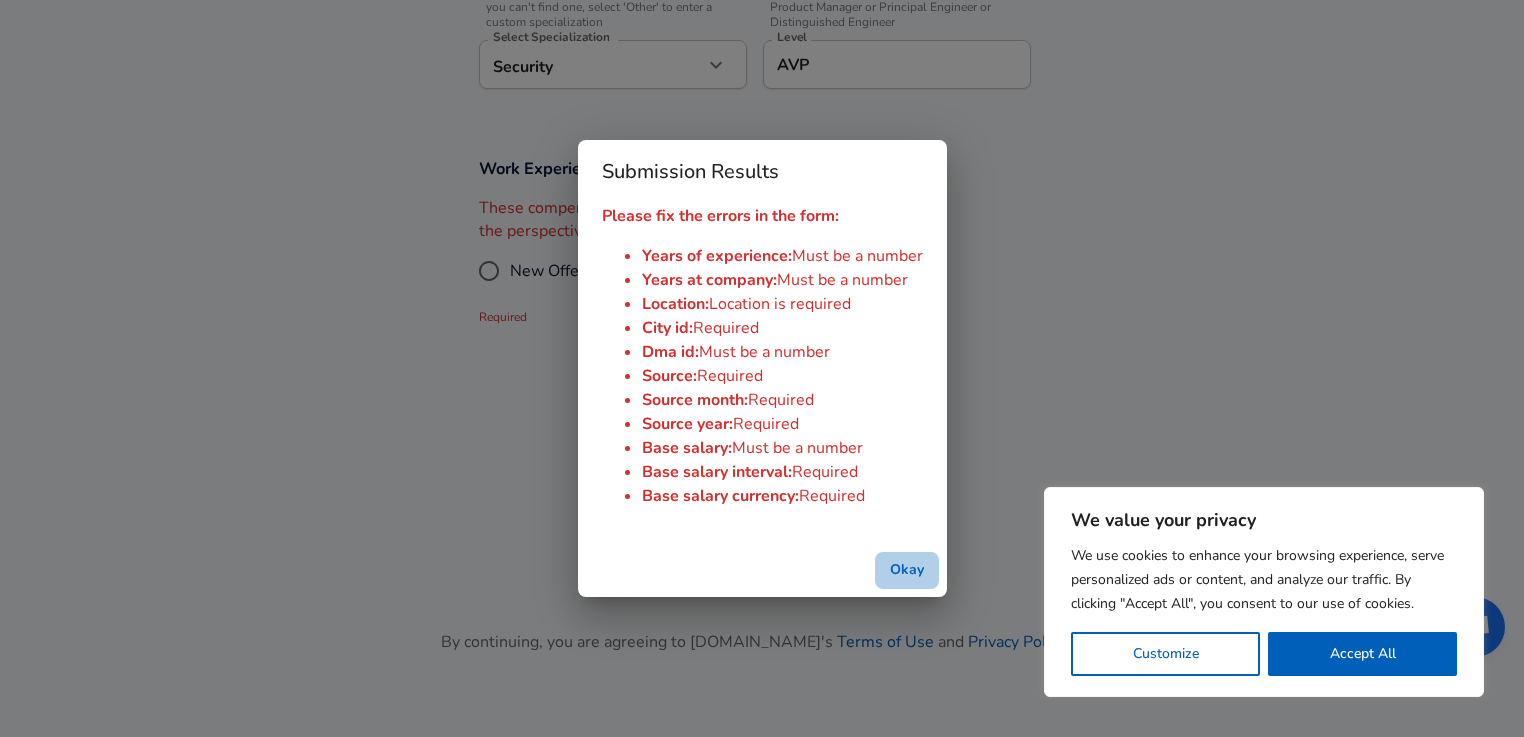 click on "Okay" at bounding box center (907, 570) 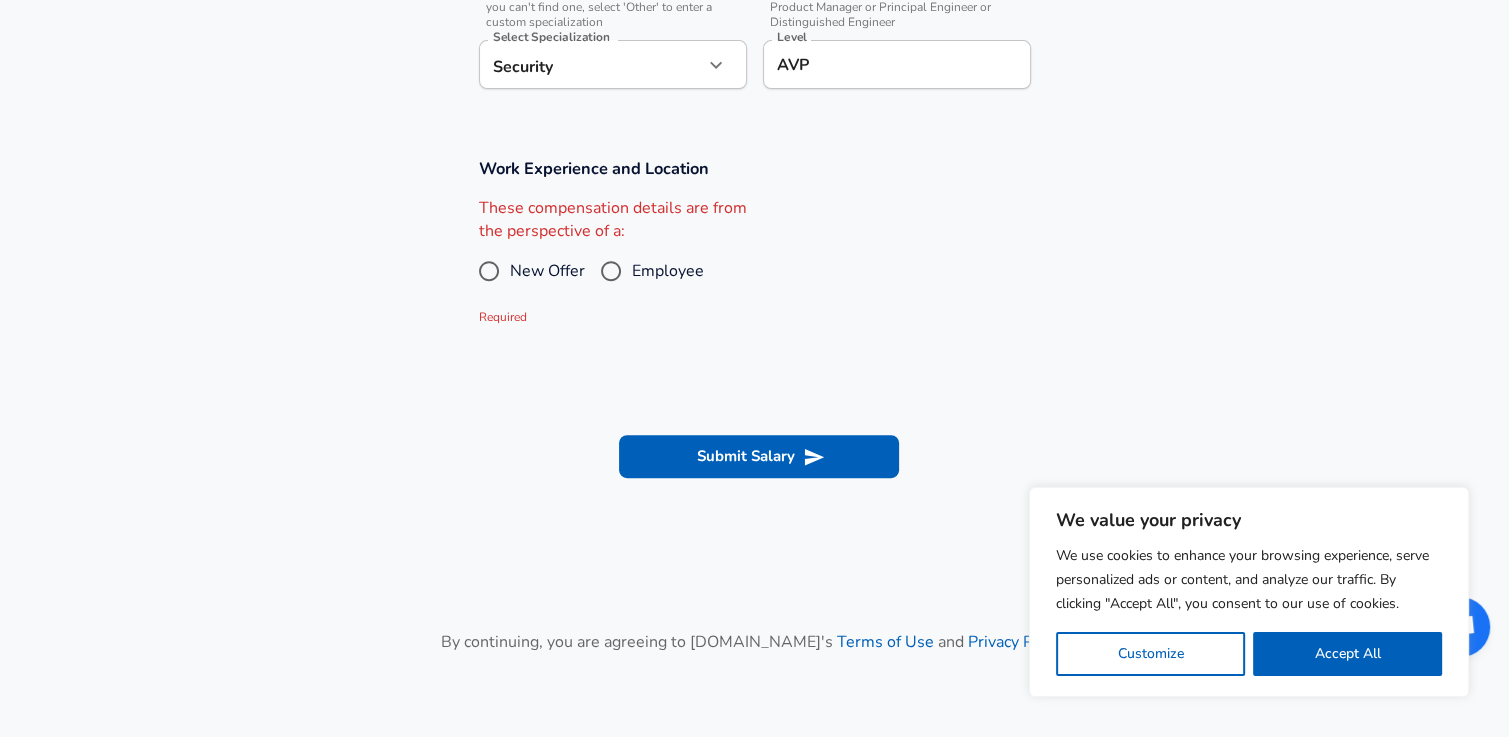 click on "Submit Salary" at bounding box center [755, 456] 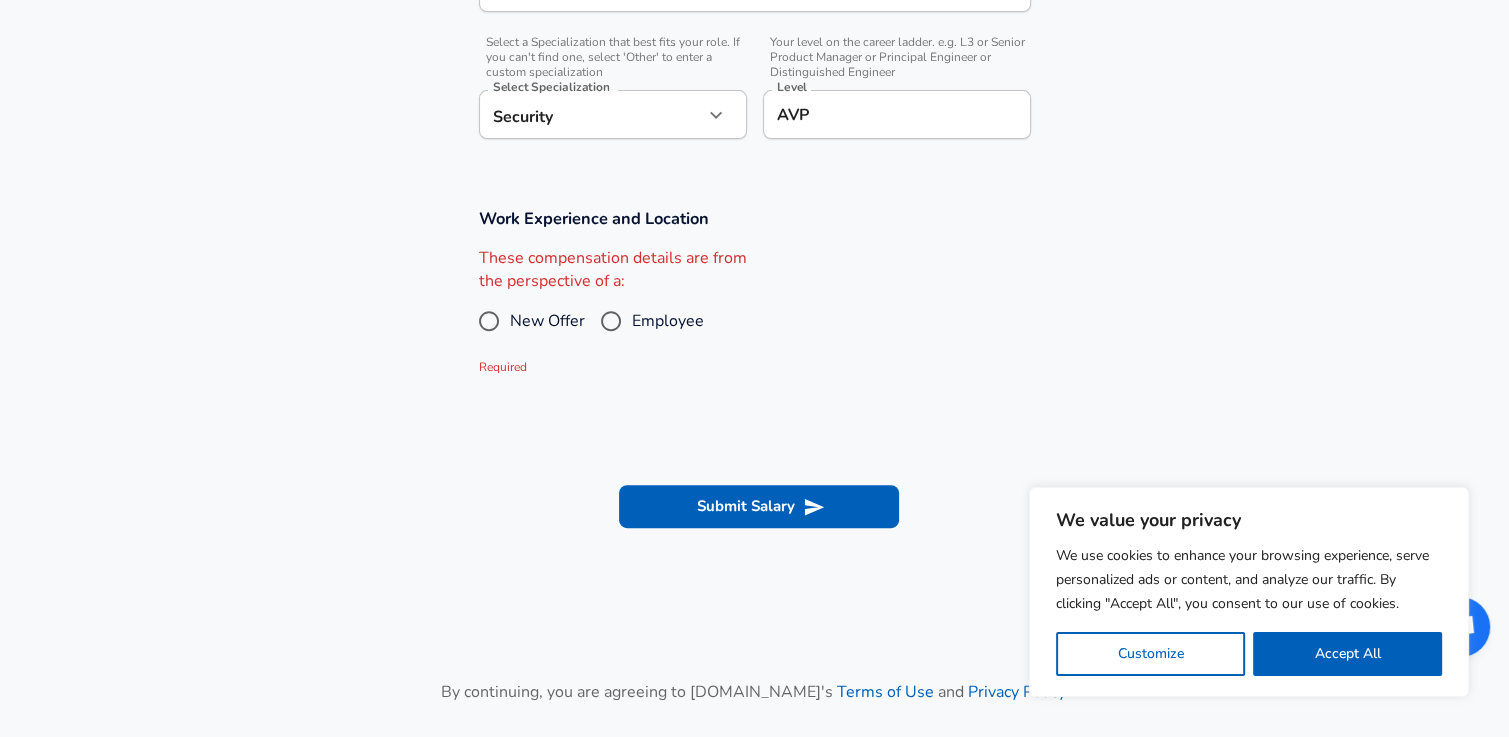 scroll, scrollTop: 624, scrollLeft: 0, axis: vertical 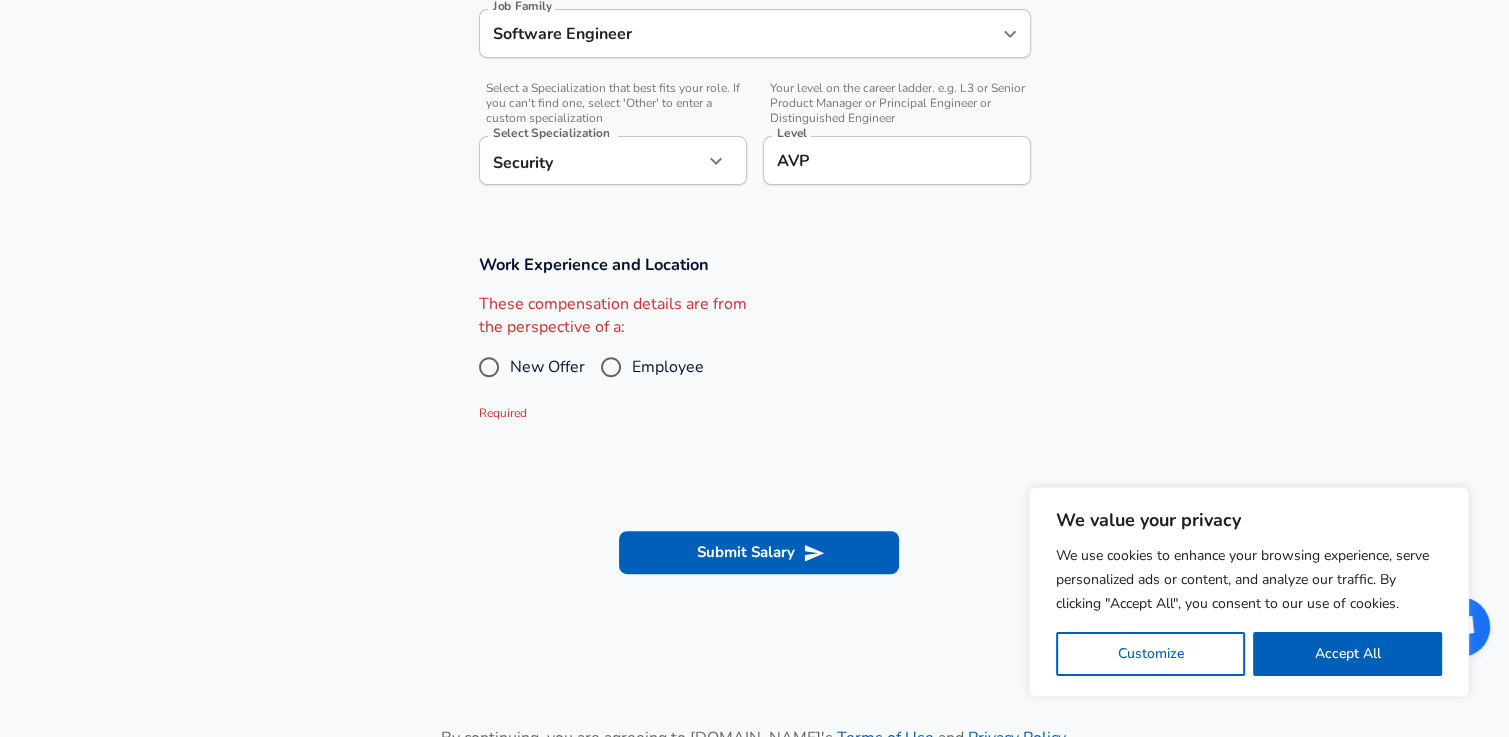 click on "Employee" at bounding box center (611, 367) 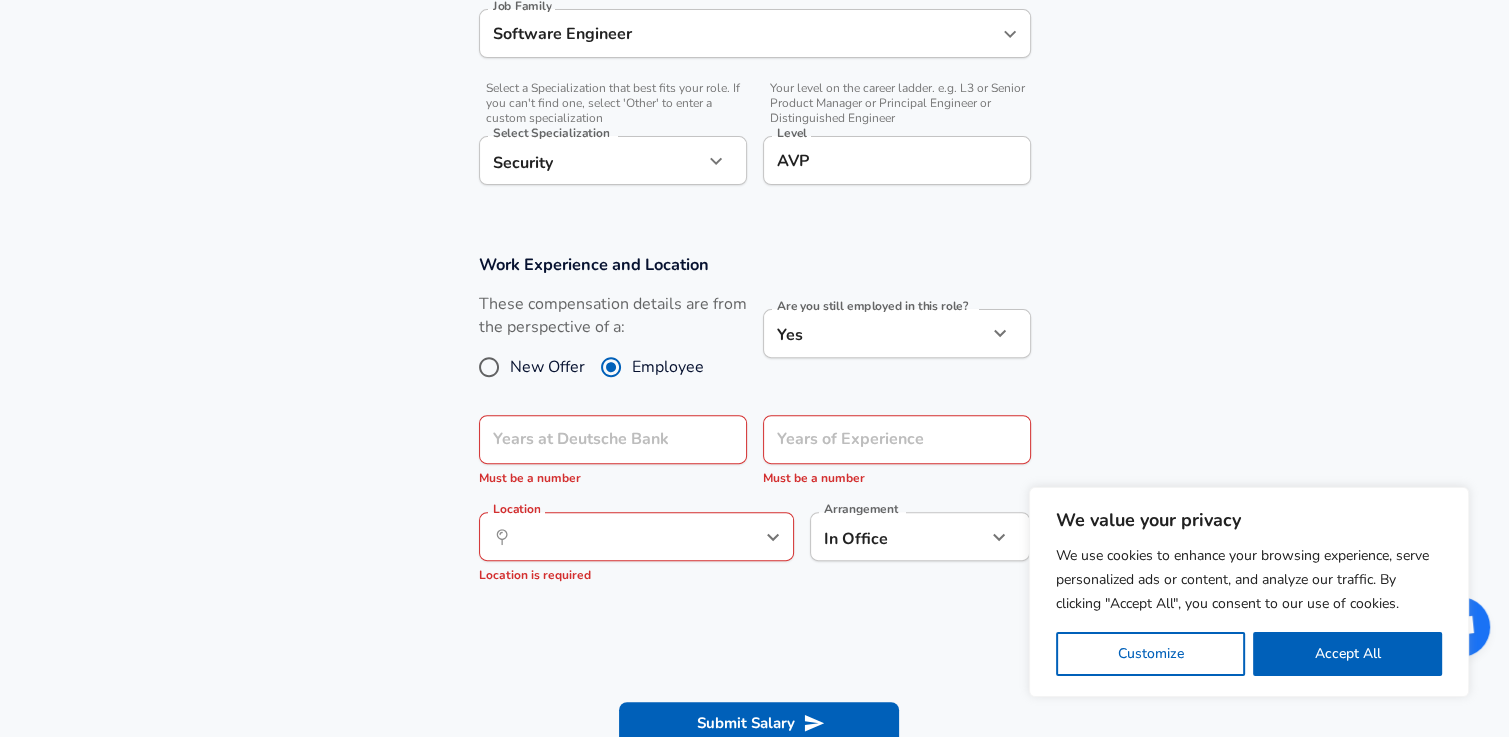 click on "Years at Deutsche Bank Years at Deutsche Bank Must be a number" at bounding box center (613, 452) 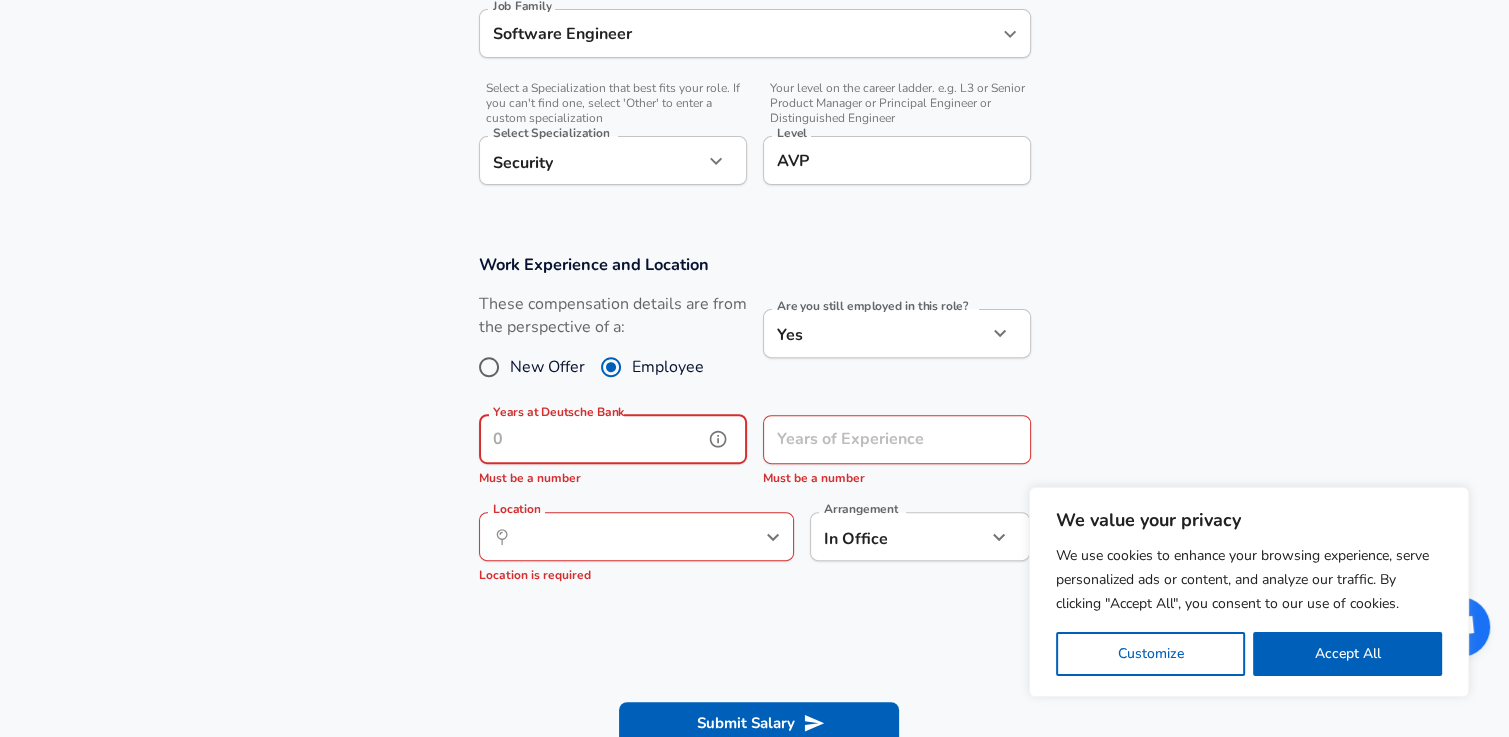 click on "Years at Deutsche Bank" at bounding box center (591, 439) 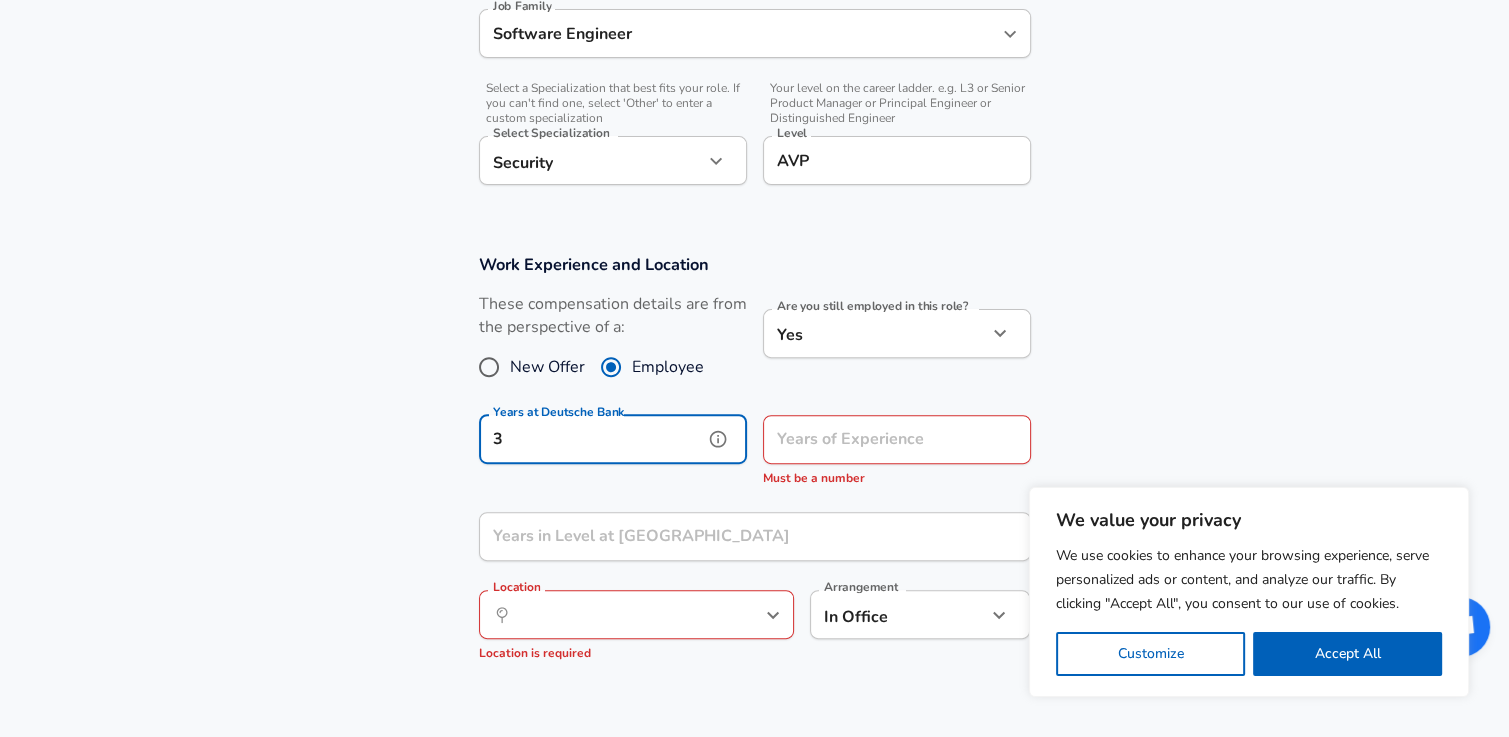 type on "3" 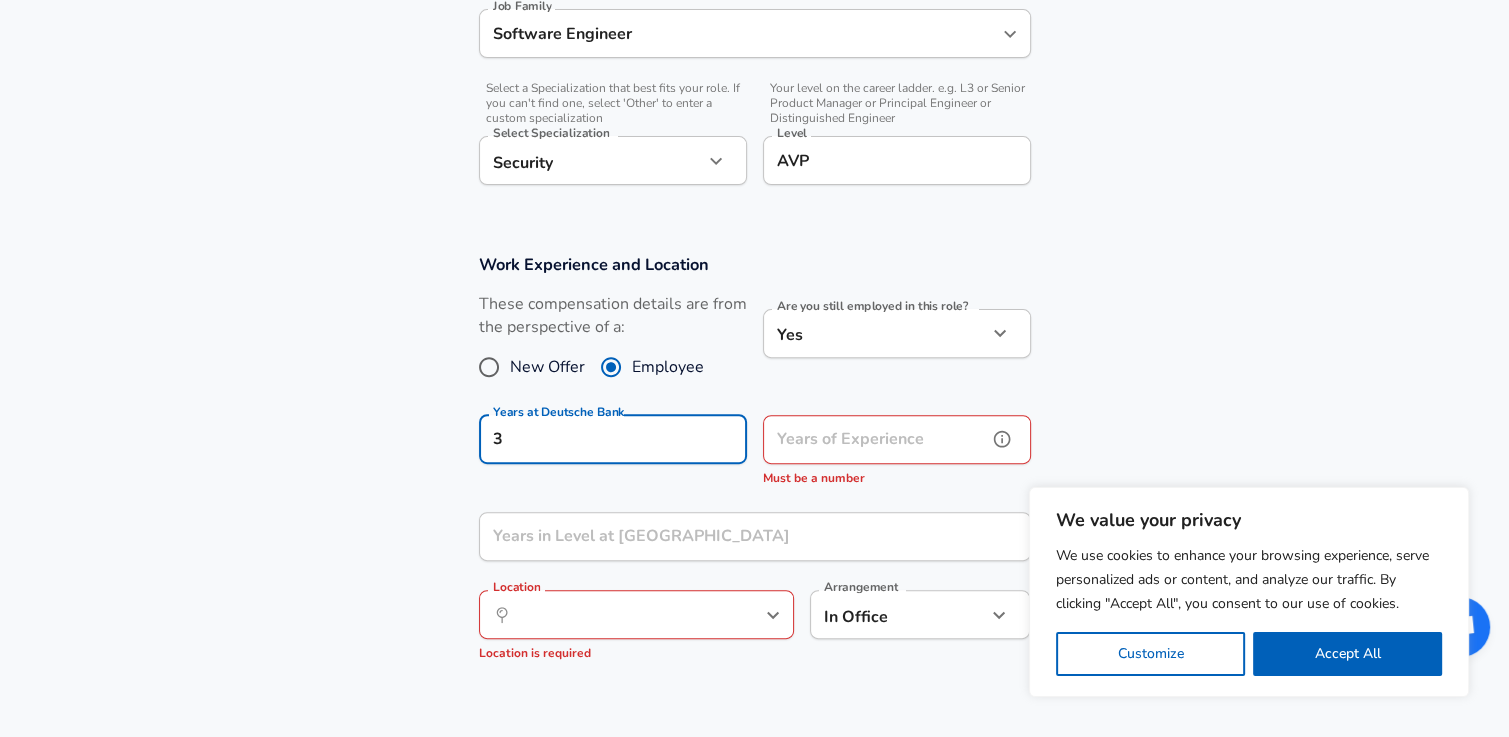 click on "Years of Experience" at bounding box center (875, 439) 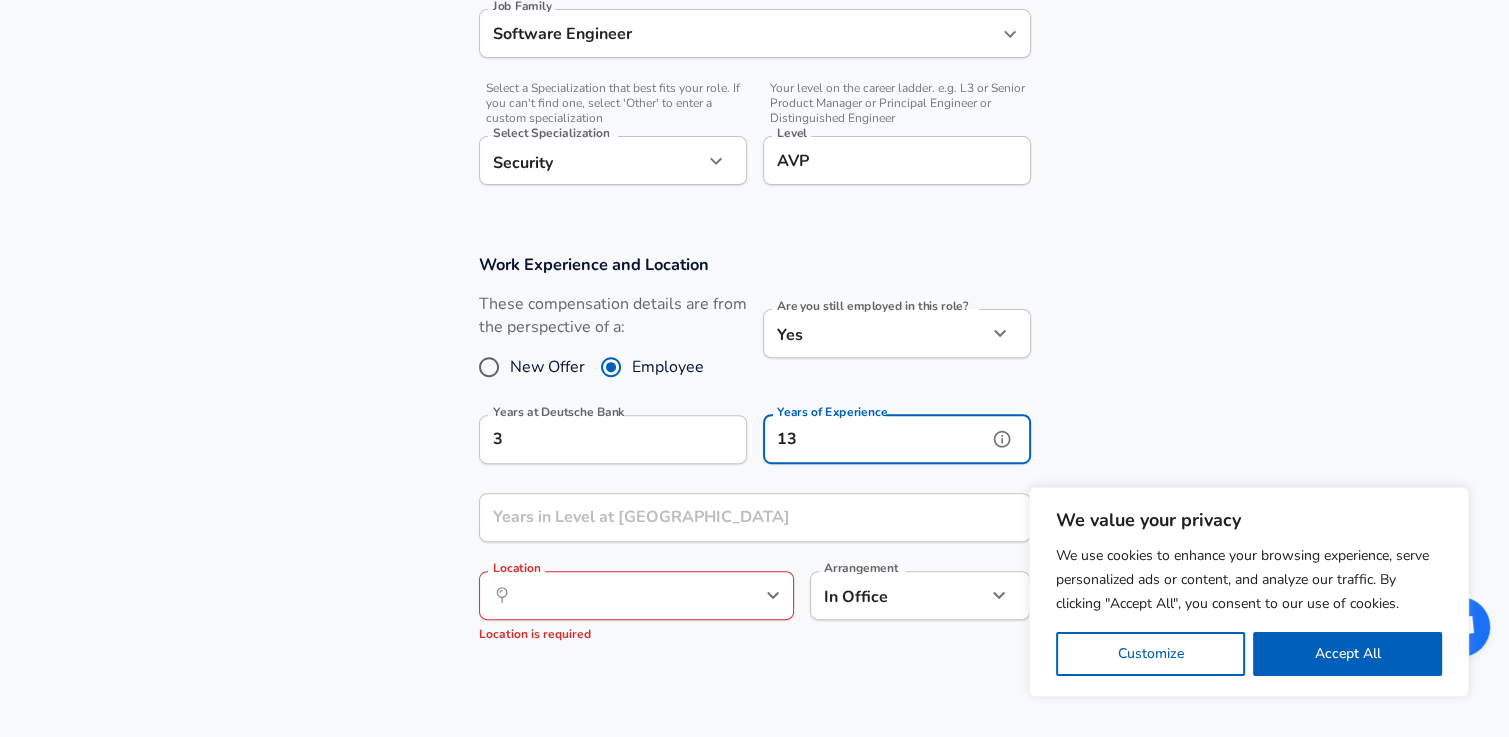 type on "13" 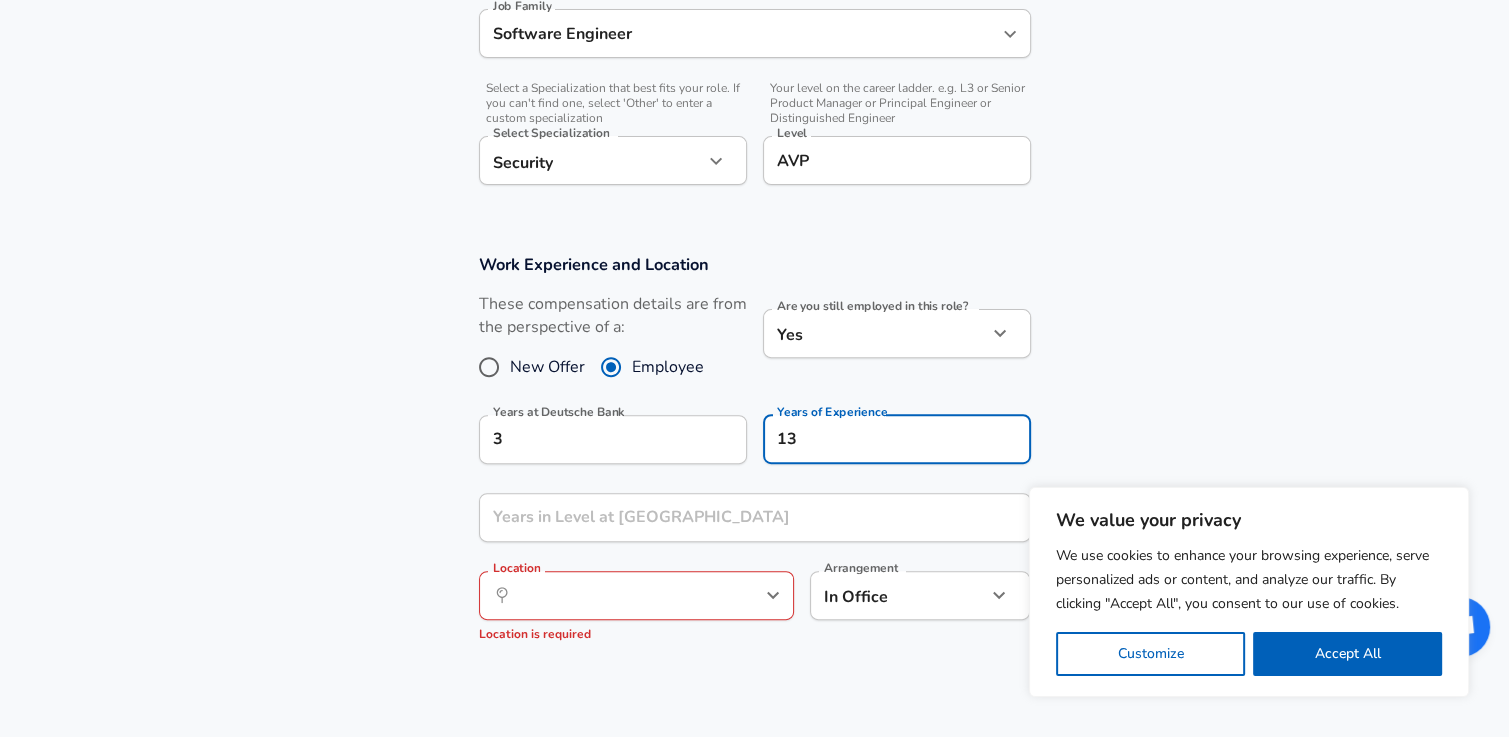 click on "Work Experience and Location These compensation details are from the perspective of a: New Offer Employee Are you still employed in this role? Yes yes Are you still employed in this role? Years at Deutsche Bank 3 Years at Deutsche Bank Years of Experience 13 Years of Experience Years in Level at [GEOGRAPHIC_DATA] Years in Level at Deutsche Bank Location ​ Location Location is required Arrangement In Office office Arrangement" at bounding box center [754, 457] 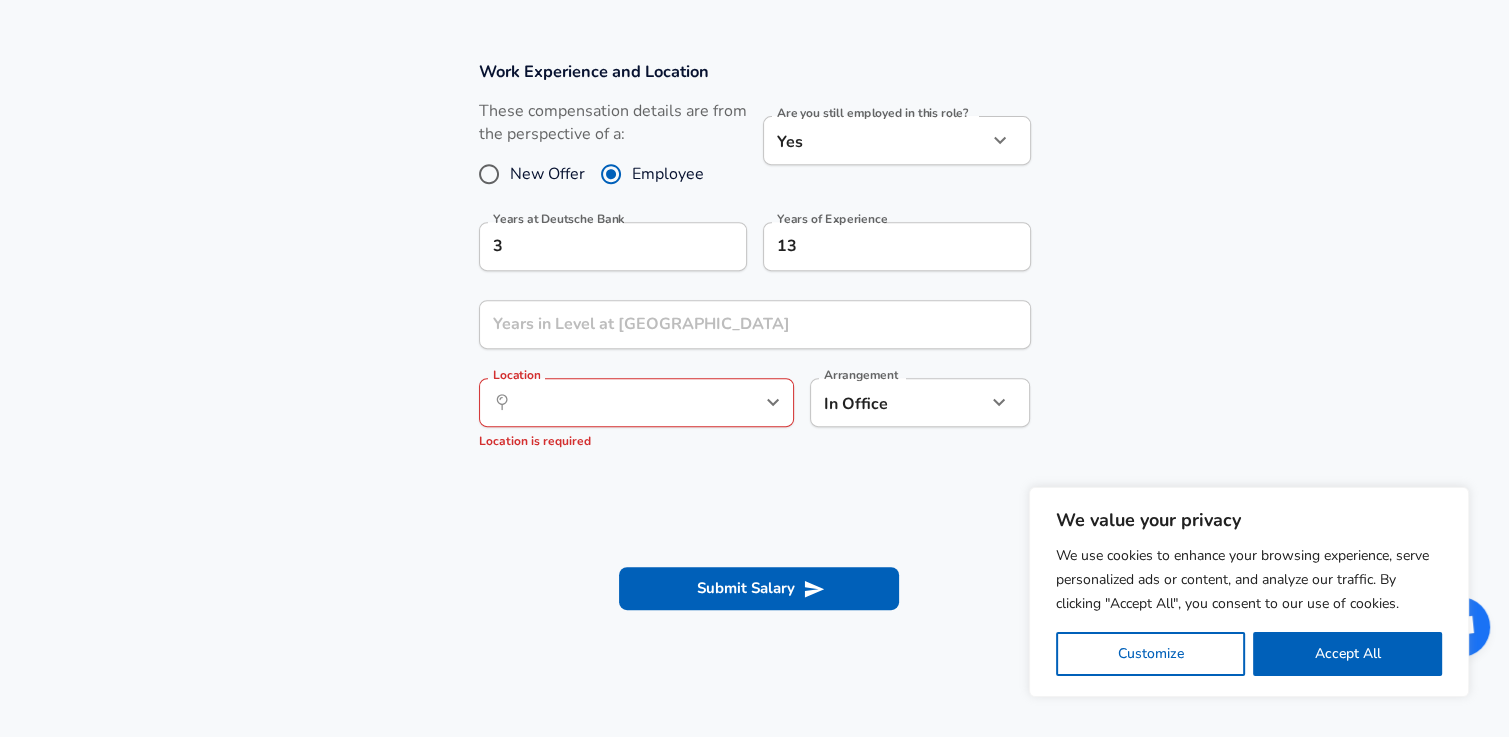 scroll, scrollTop: 984, scrollLeft: 0, axis: vertical 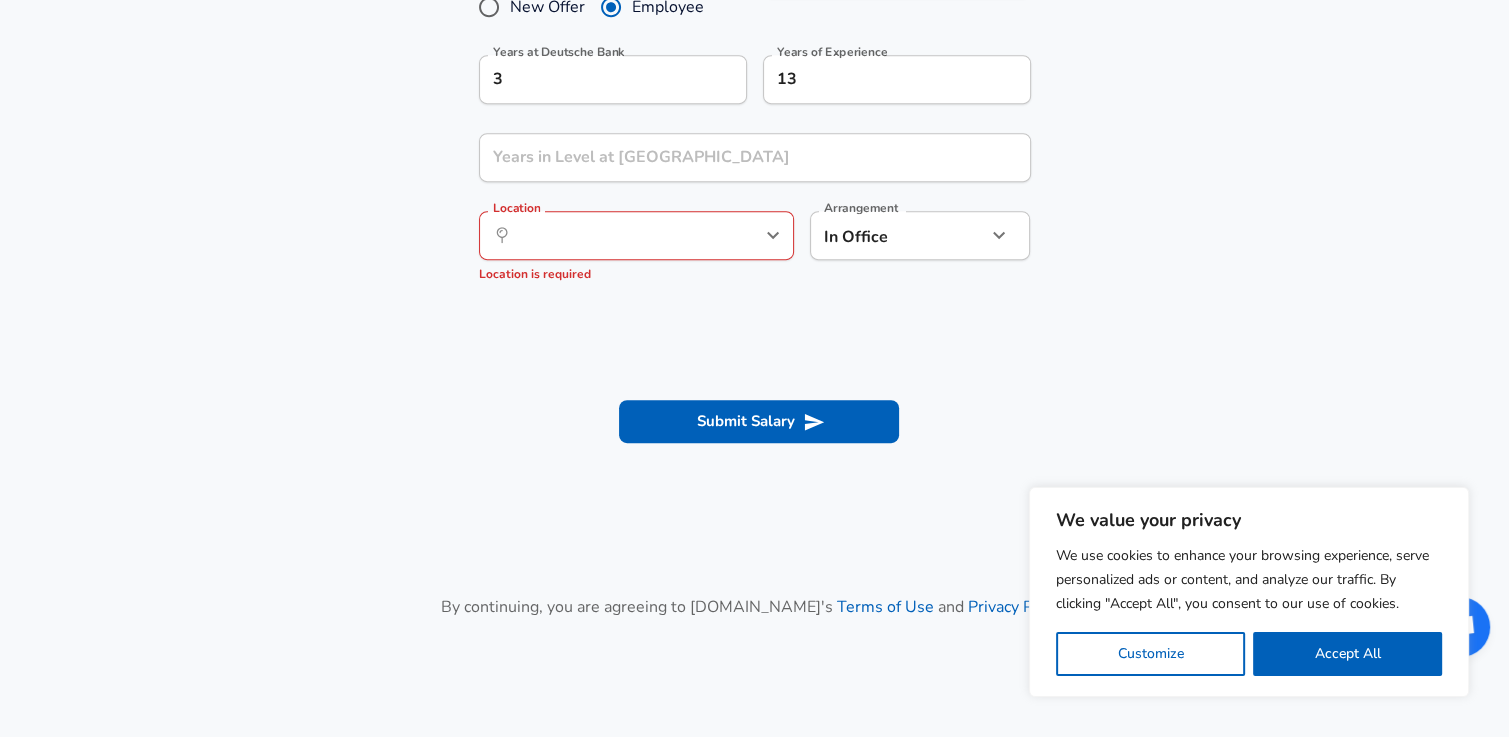 click on "​ Location" at bounding box center [636, 235] 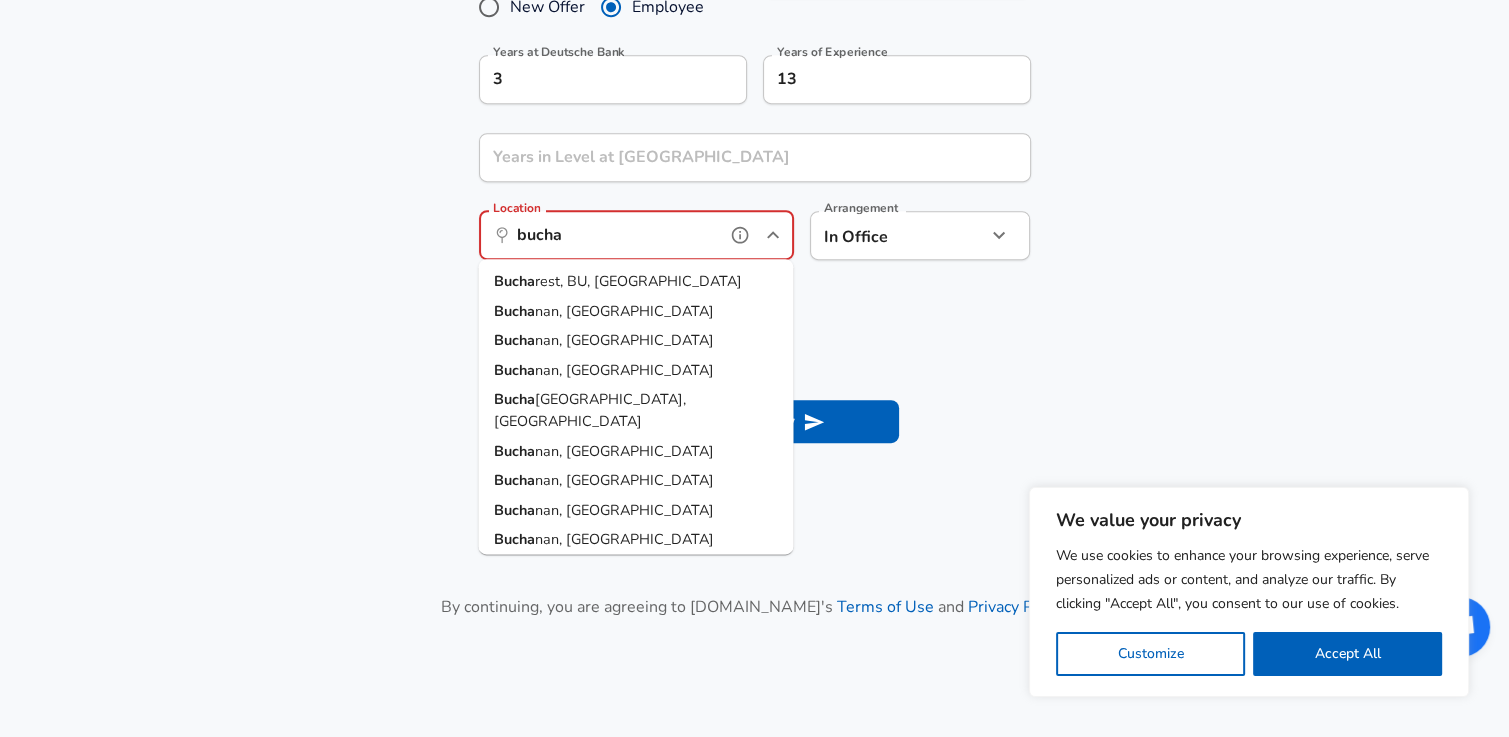 click on "Bucha rest, BU, [GEOGRAPHIC_DATA]" at bounding box center [635, 282] 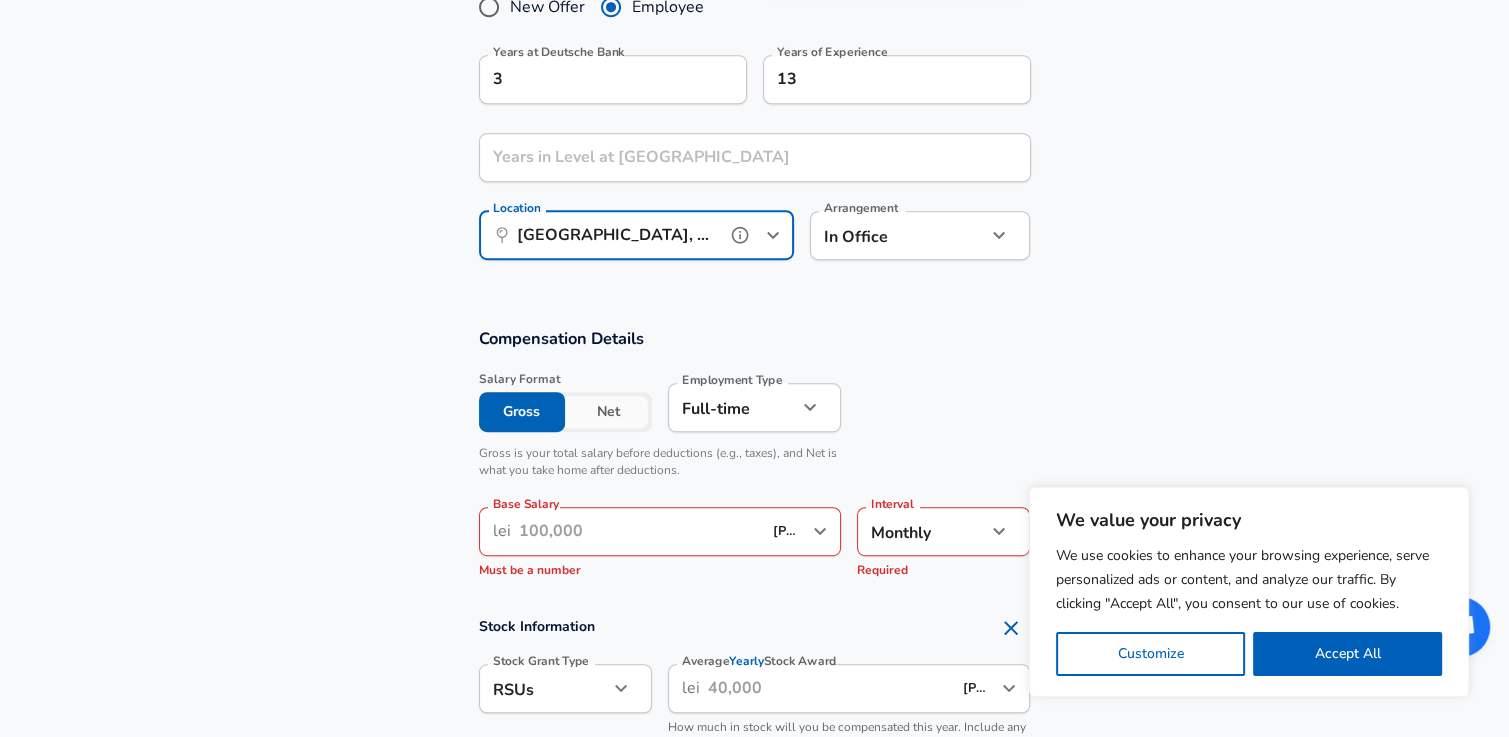 type on "[GEOGRAPHIC_DATA], BU, [GEOGRAPHIC_DATA]" 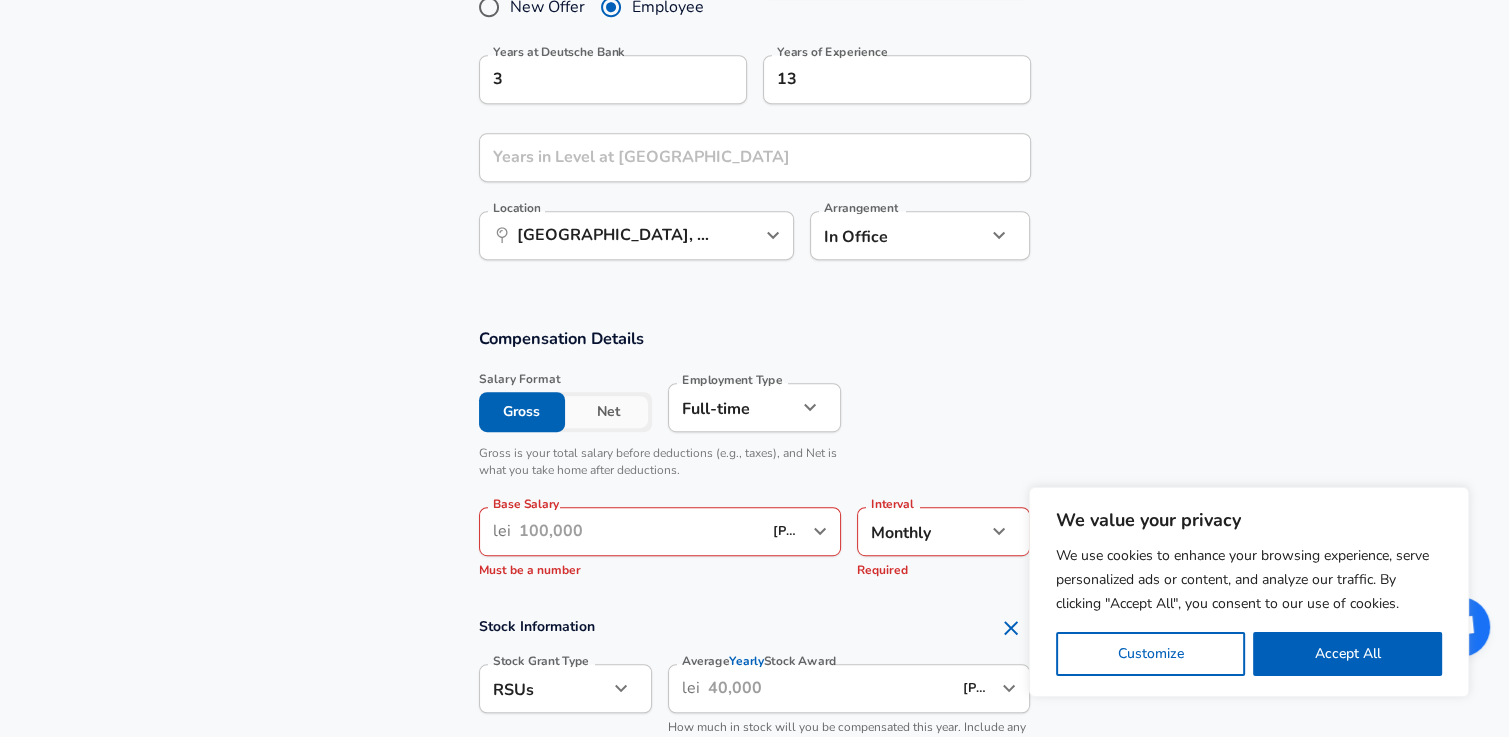 click on "Salary Format Gross   Net Employment Type [DEMOGRAPHIC_DATA] full_time Employment Type Gross is your total salary before deductions (e.g., taxes), and Net is what you take home after deductions. Base Salary ​ [PERSON_NAME] ​ Required Base Salary Must be a number Interval Monthly monthly Interval Required" at bounding box center (747, 478) 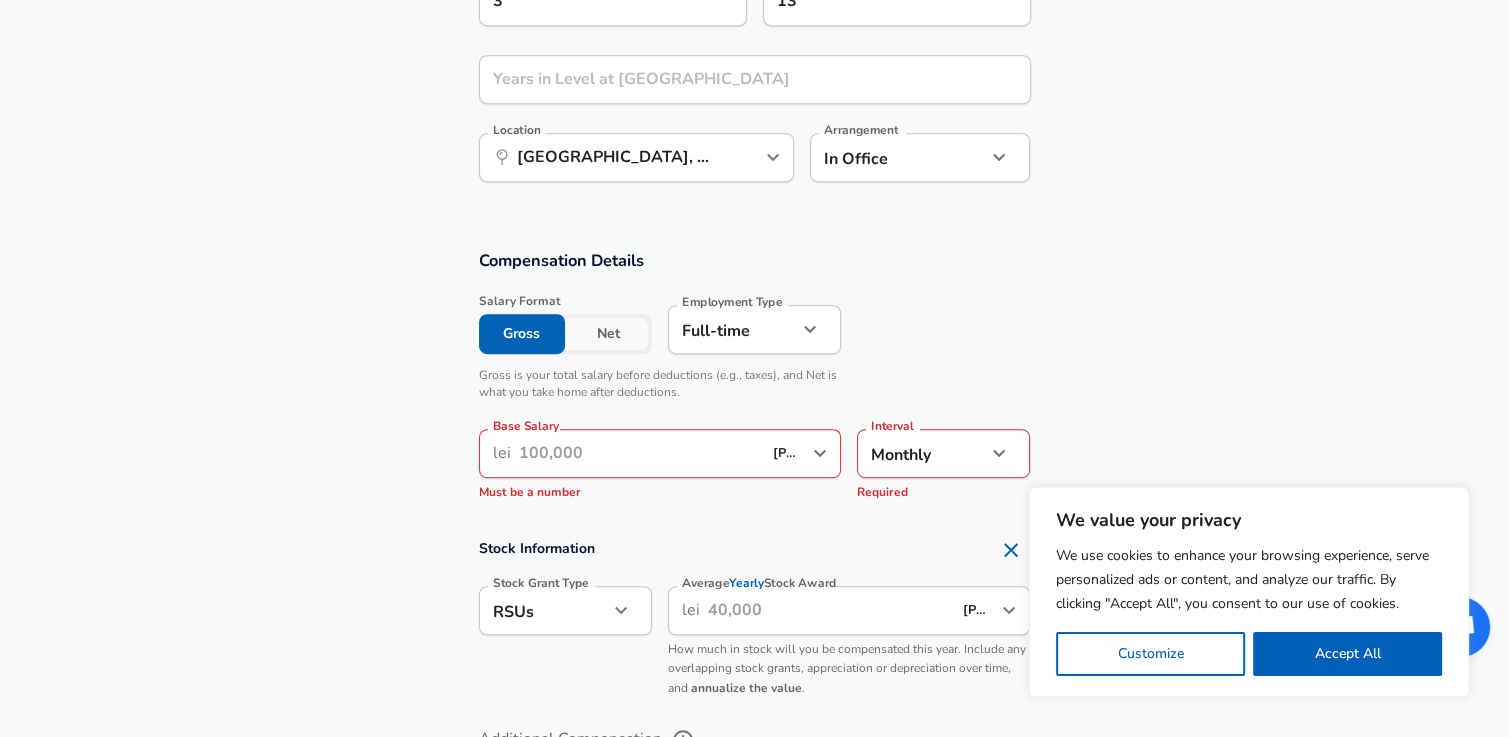 scroll, scrollTop: 1064, scrollLeft: 0, axis: vertical 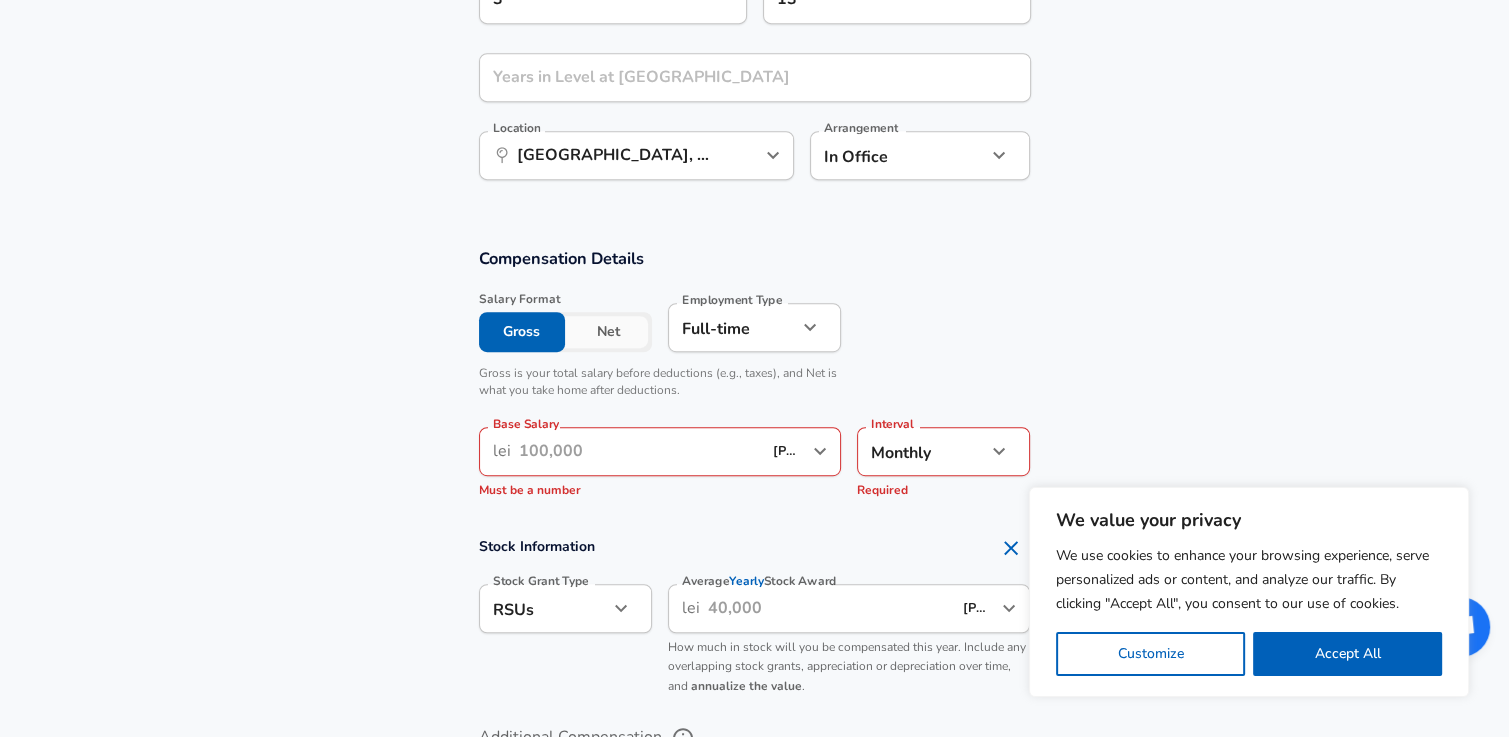 click on "Net" at bounding box center (608, 332) 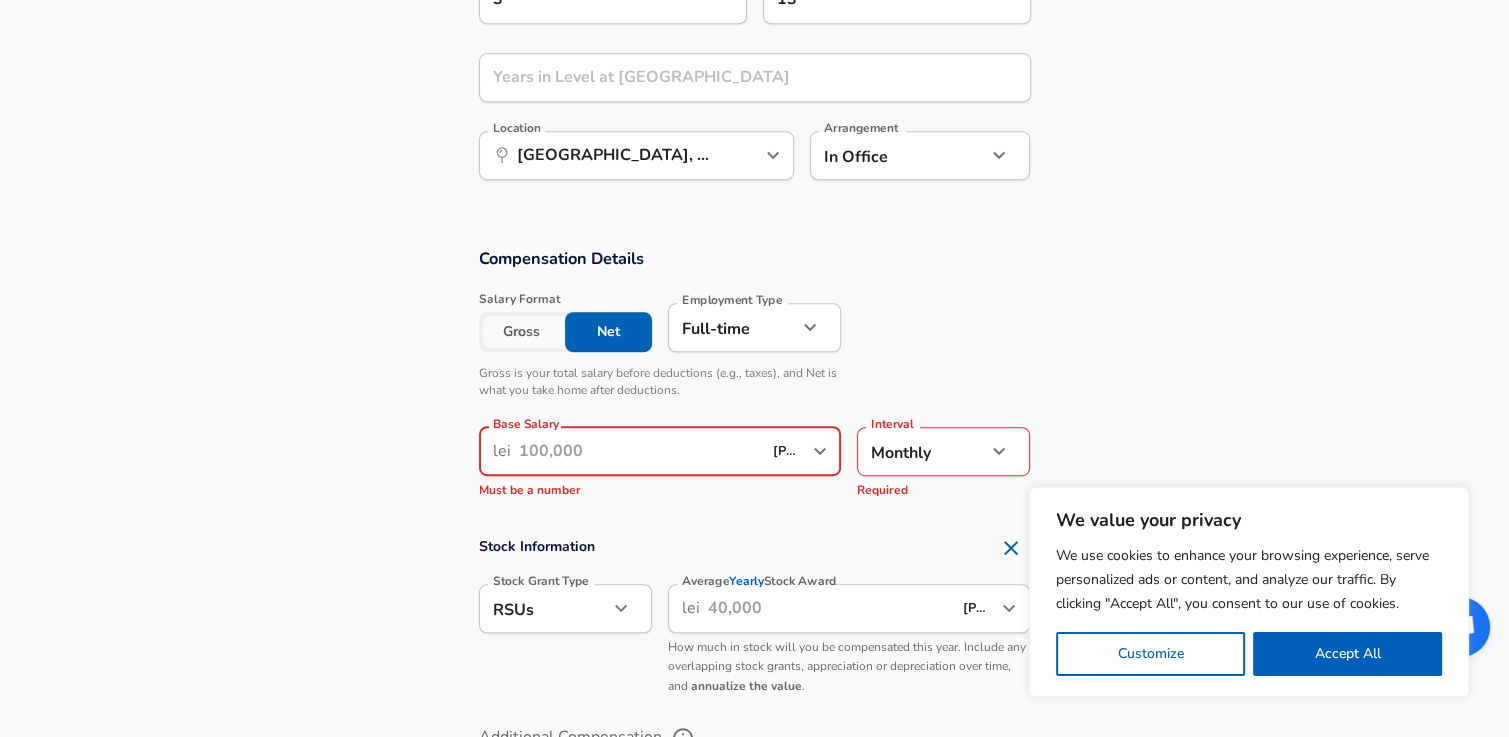 click on "Base Salary" at bounding box center [640, 451] 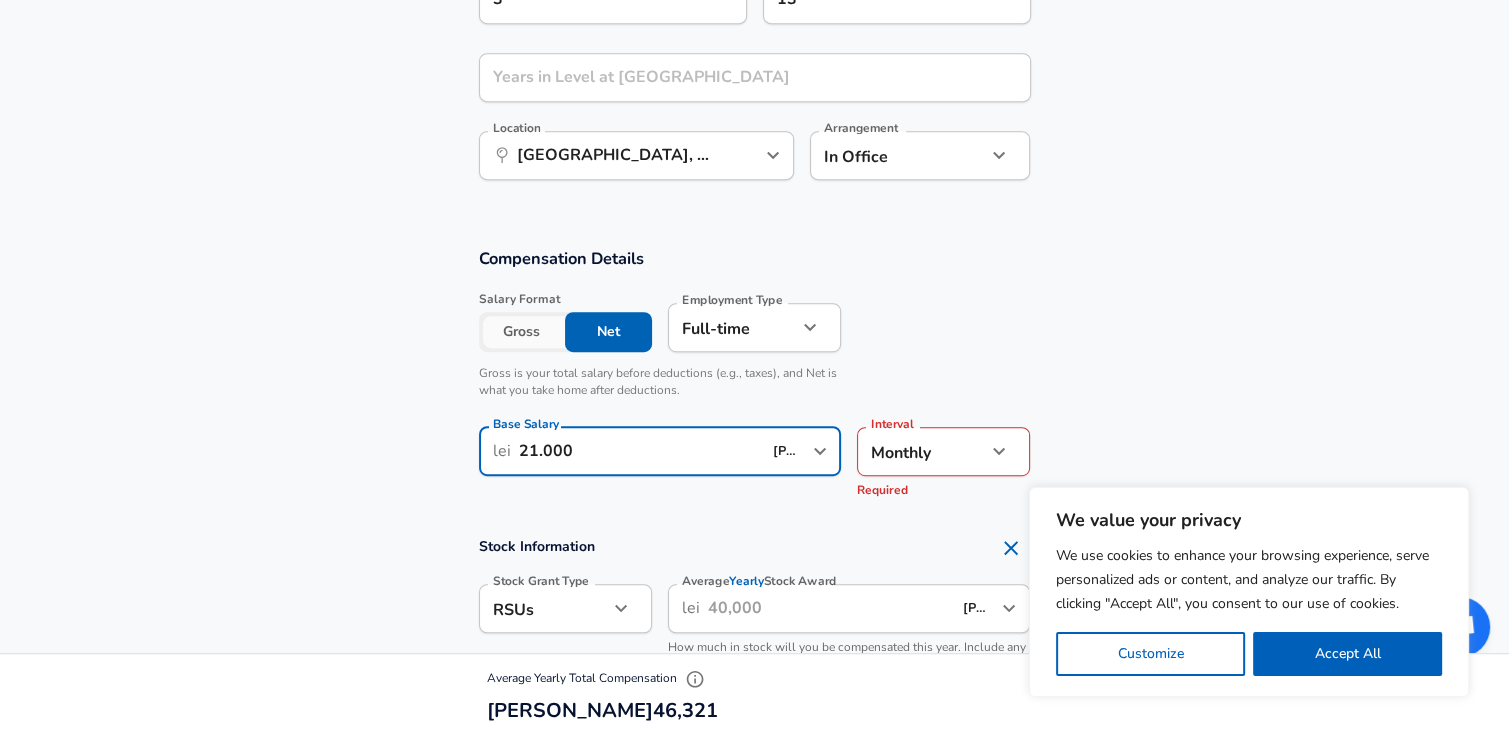 type on "21.000" 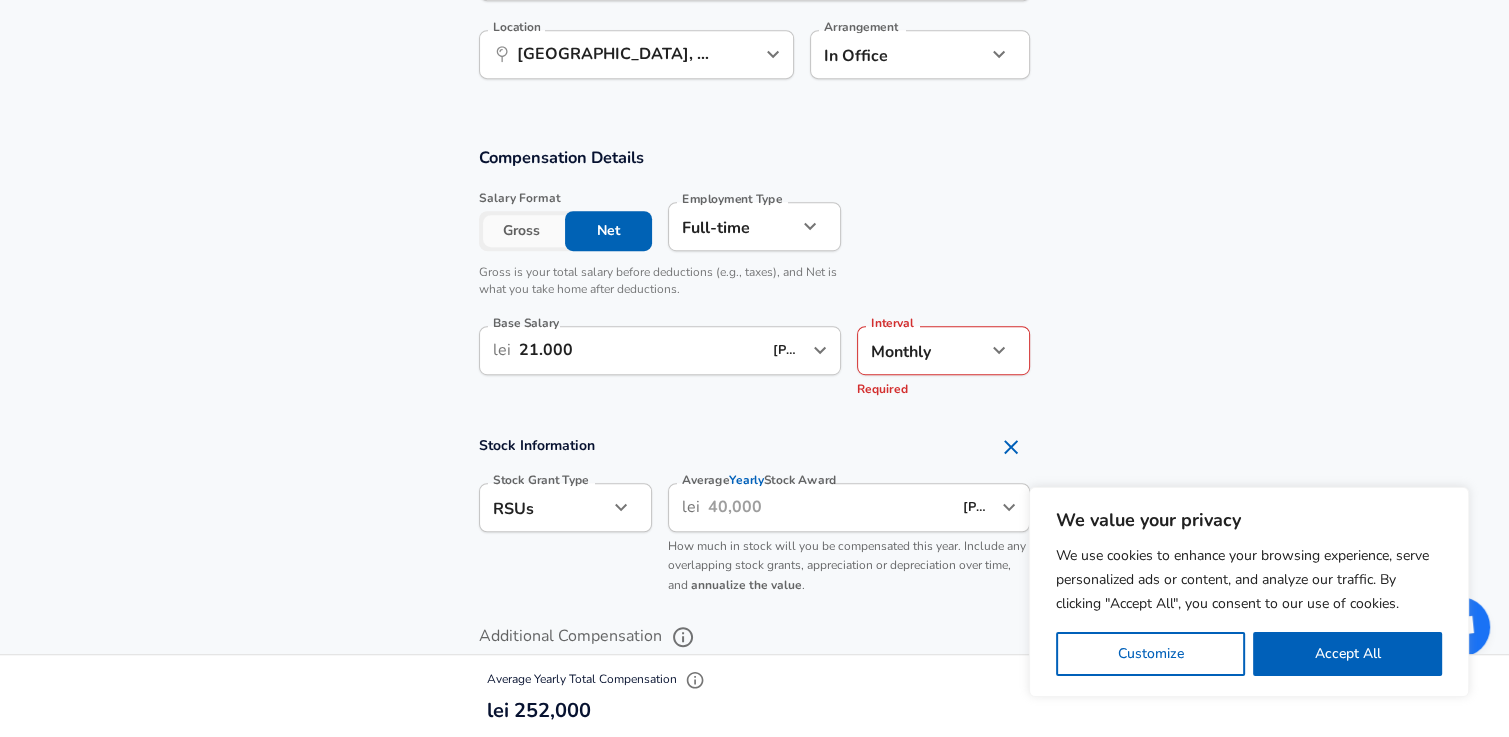 scroll, scrollTop: 1104, scrollLeft: 0, axis: vertical 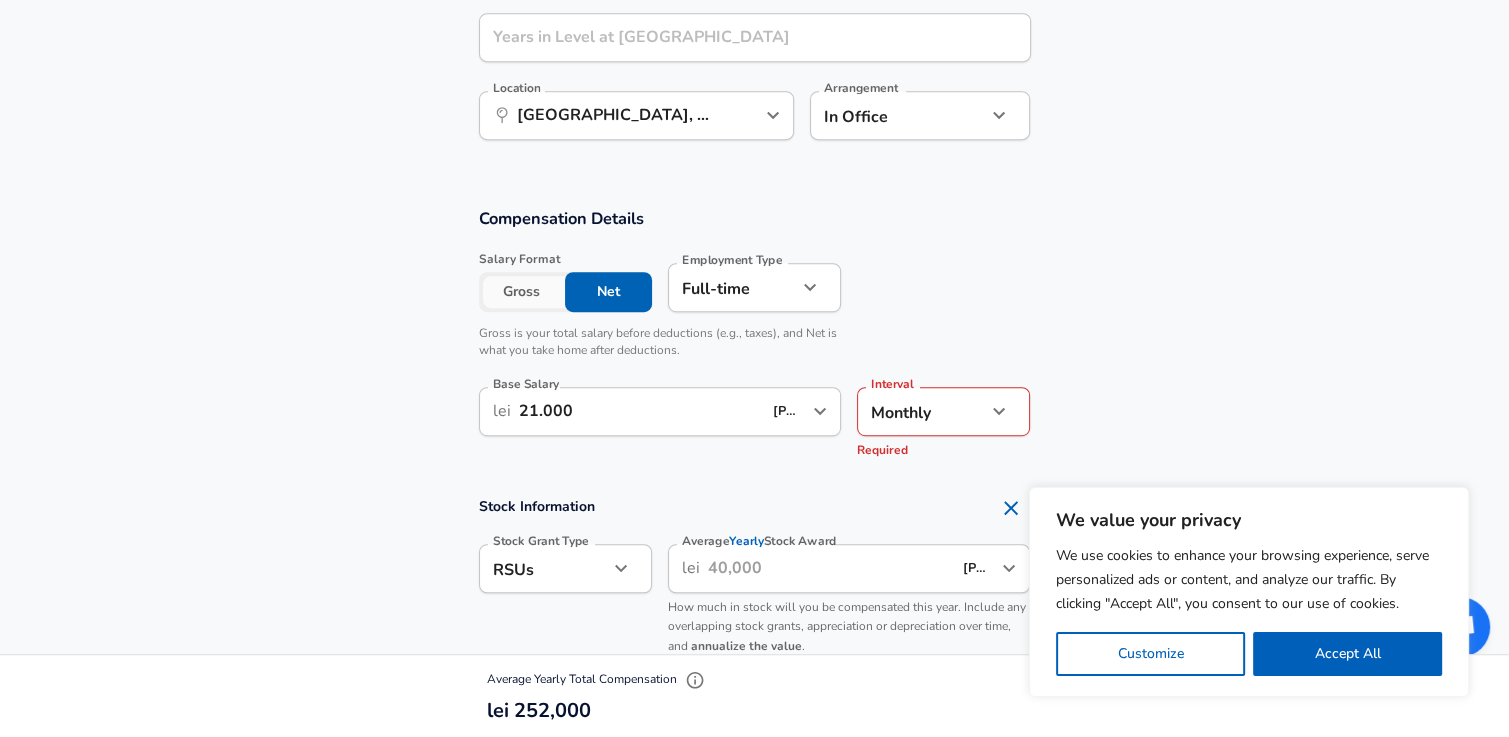 click on "Compensation Details Salary Format Gross   Net Employment Type [DEMOGRAPHIC_DATA] full_time Employment Type Gross is your total salary before deductions (e.g., taxes), and Net is what you take home after deductions. Base Salary ​ lei 21.000 [PERSON_NAME] ​ Required Base Salary Interval Monthly monthly Interval Required" at bounding box center (754, 338) 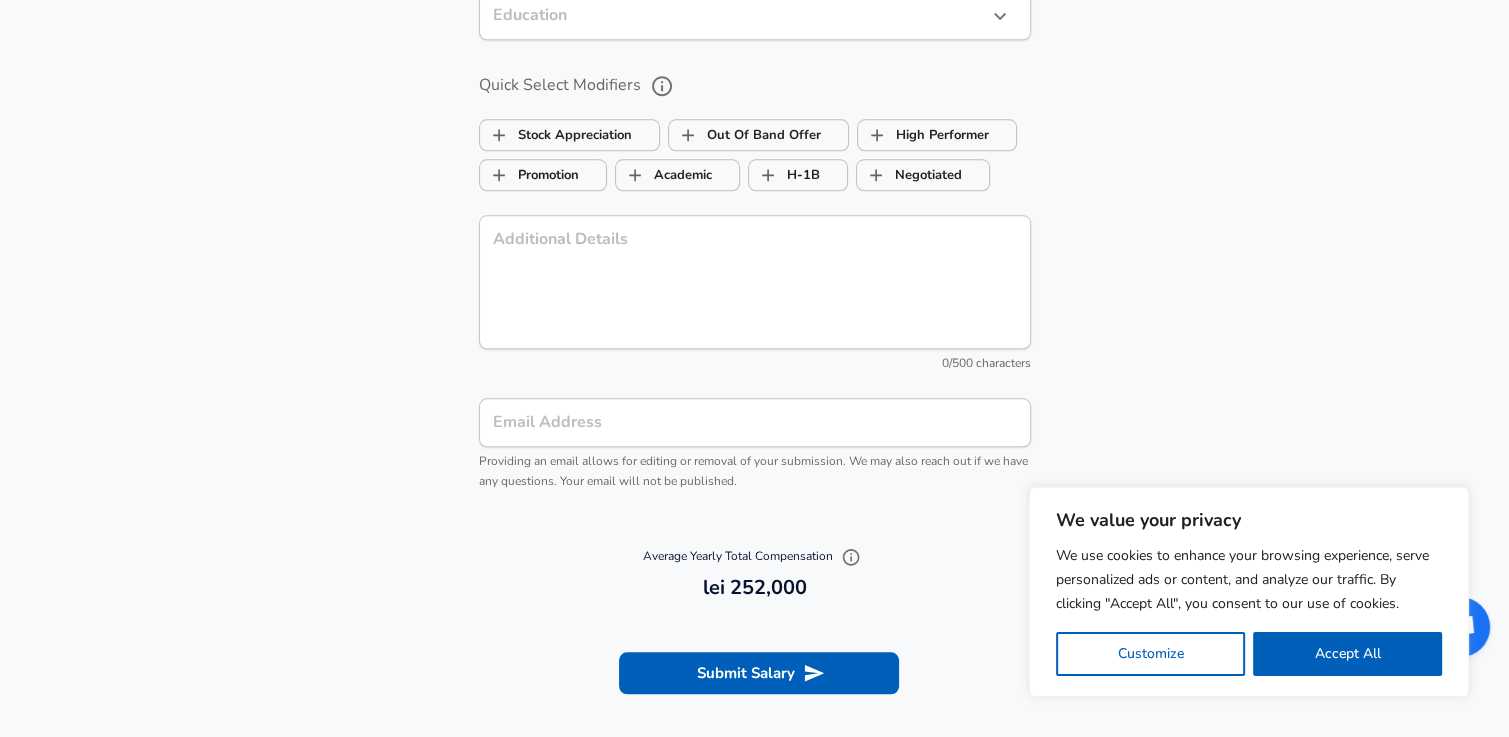 scroll, scrollTop: 2120, scrollLeft: 0, axis: vertical 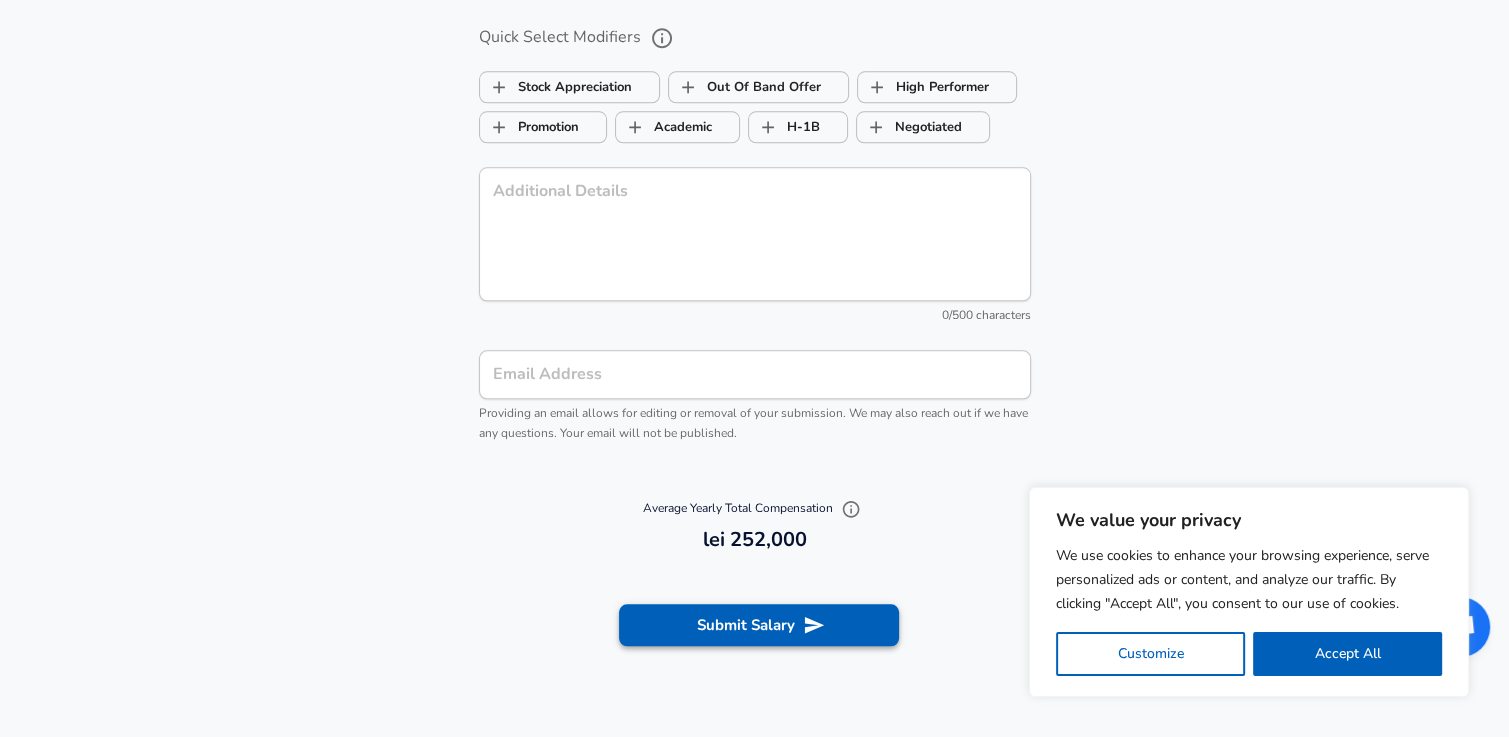 click on "Submit Salary" at bounding box center (759, 625) 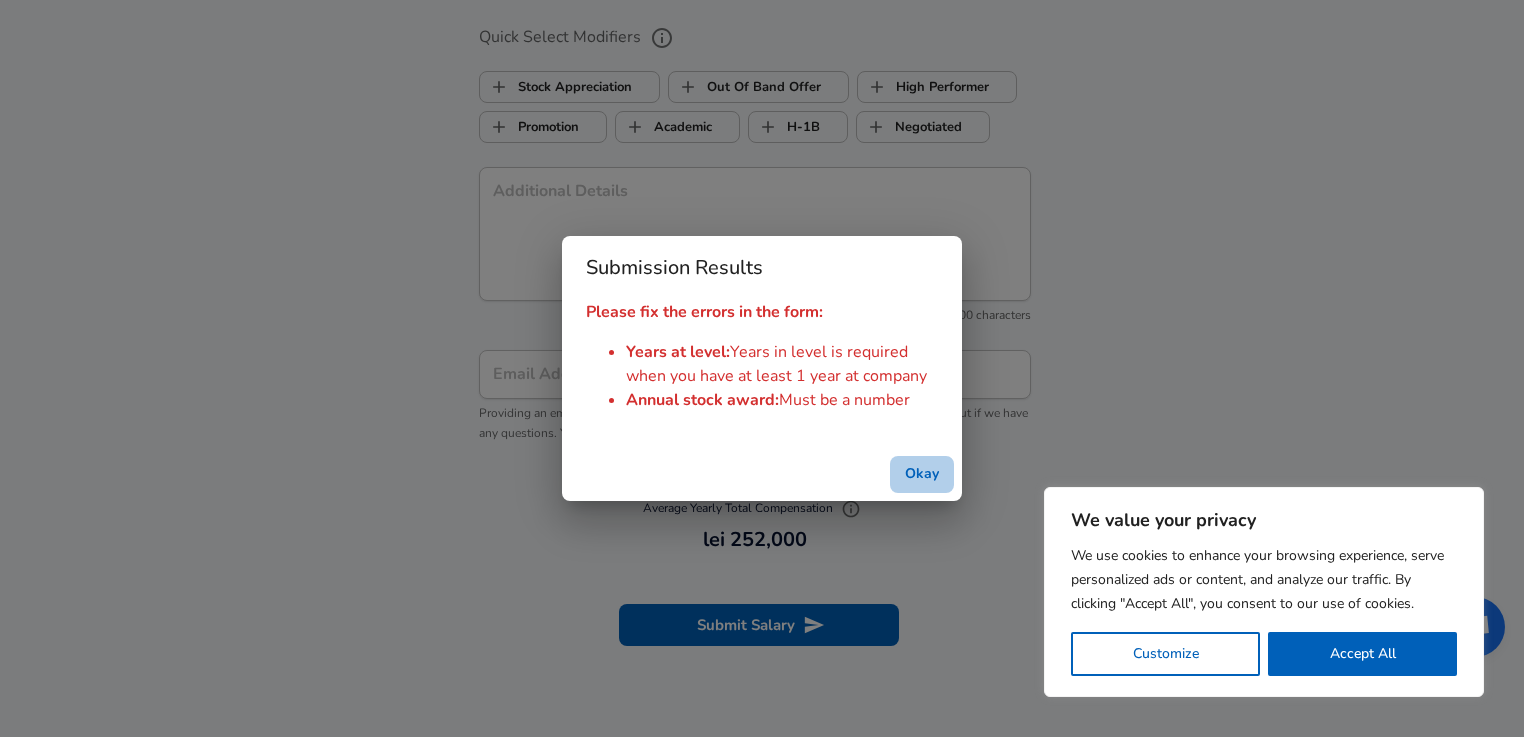 click on "Okay" at bounding box center [922, 474] 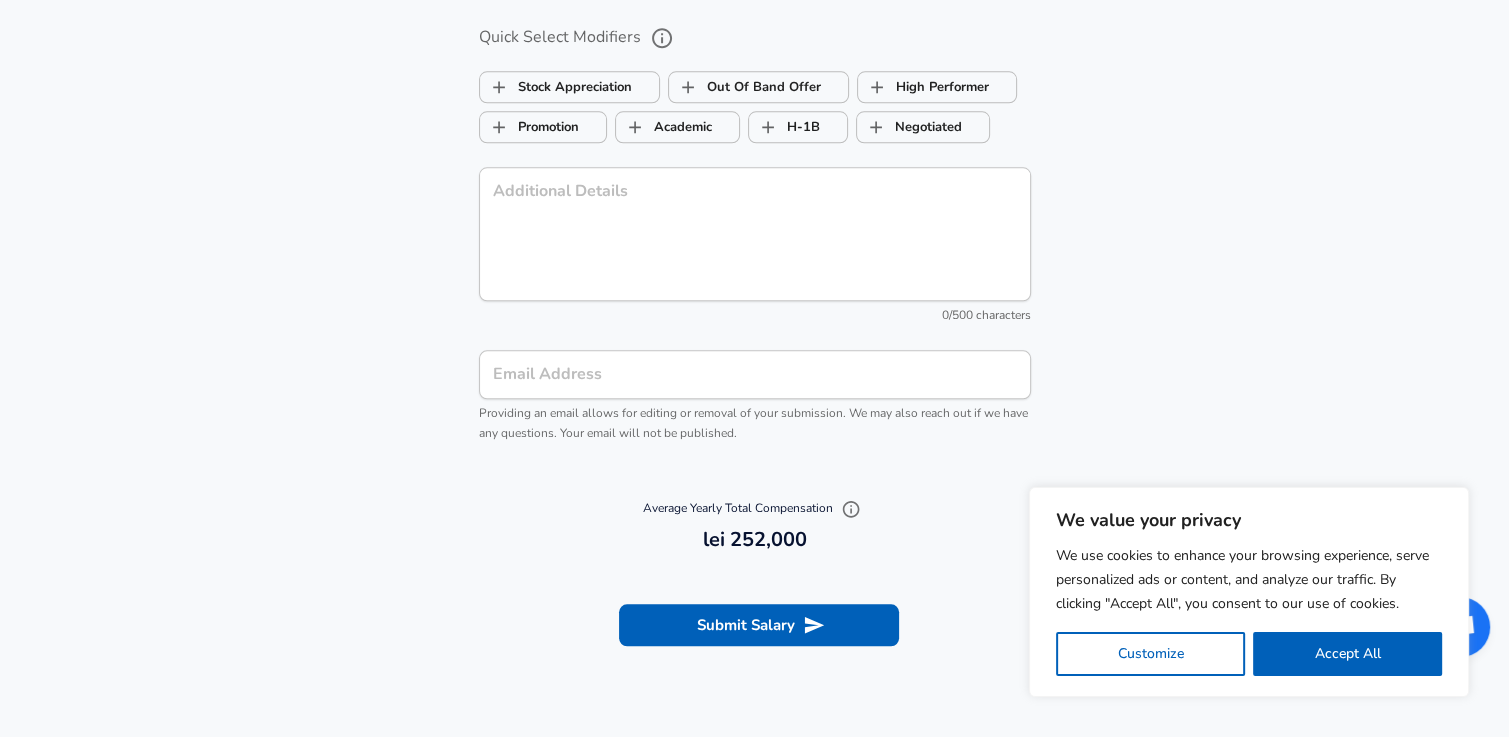 type 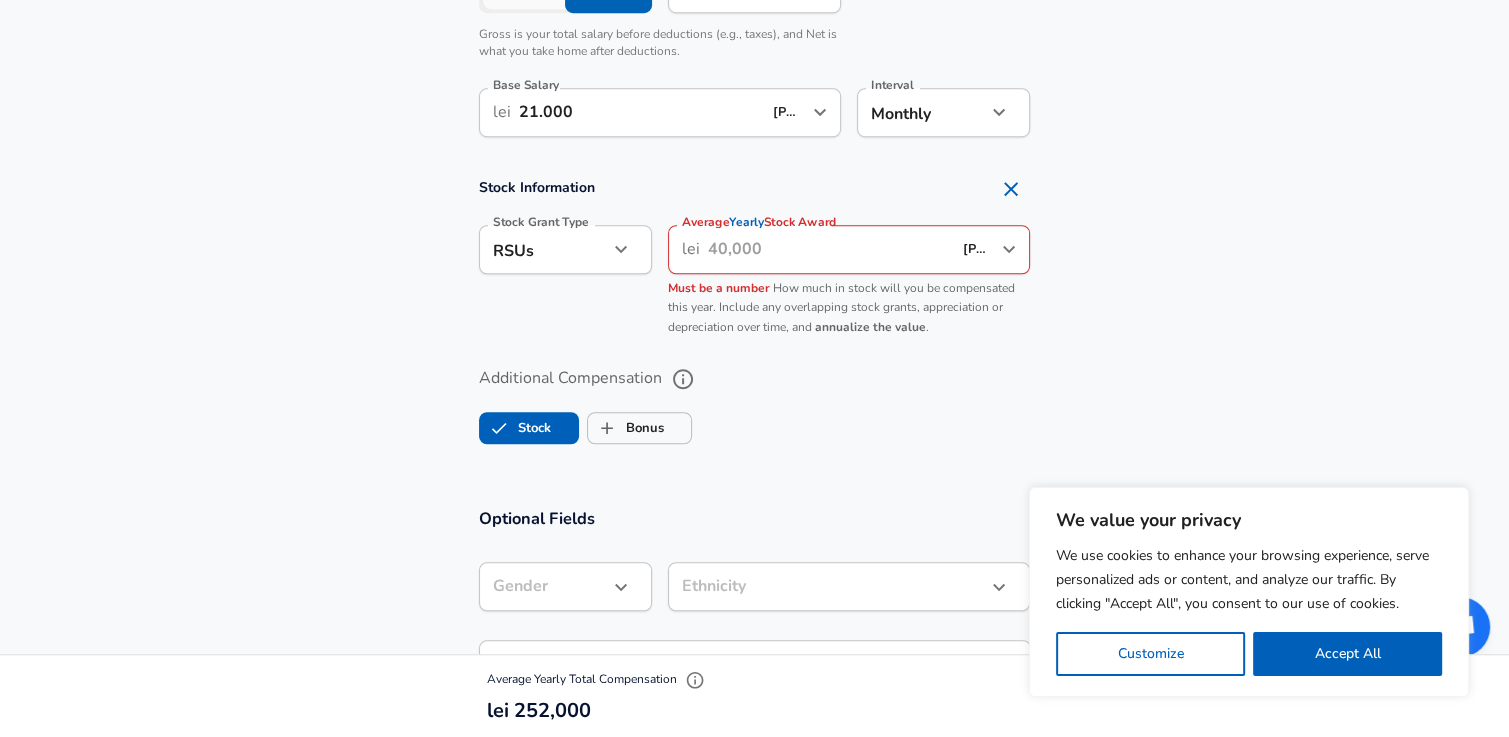 scroll, scrollTop: 1200, scrollLeft: 0, axis: vertical 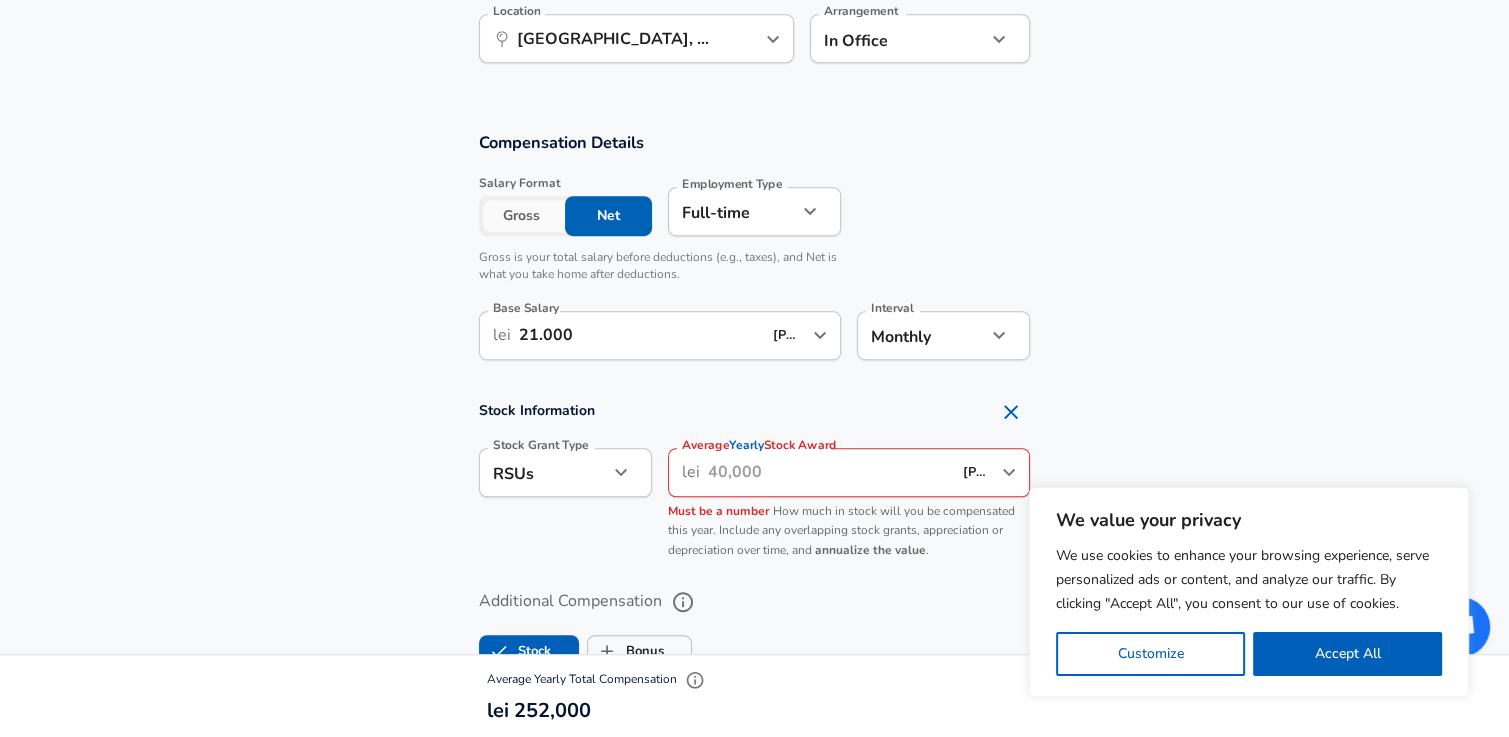 click 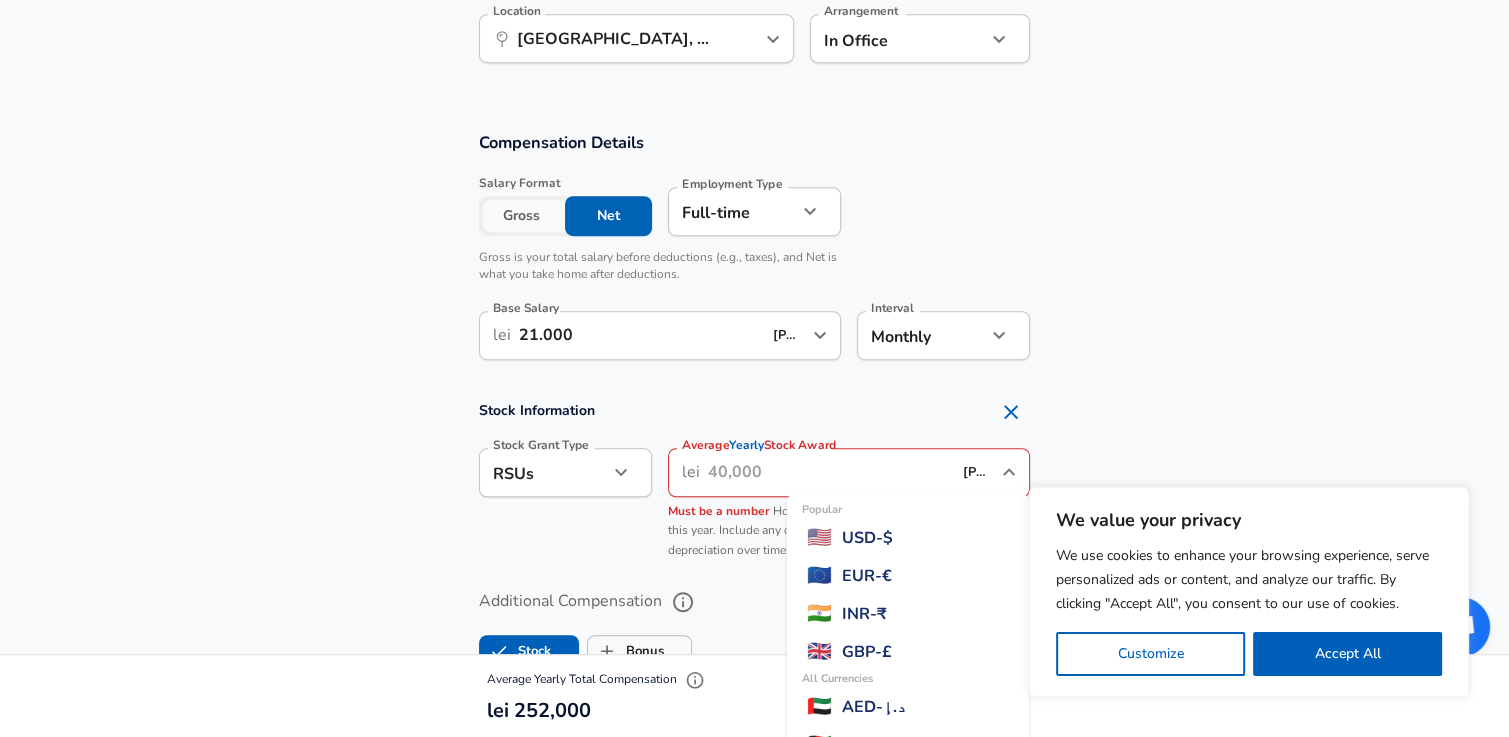 scroll, scrollTop: 4263, scrollLeft: 0, axis: vertical 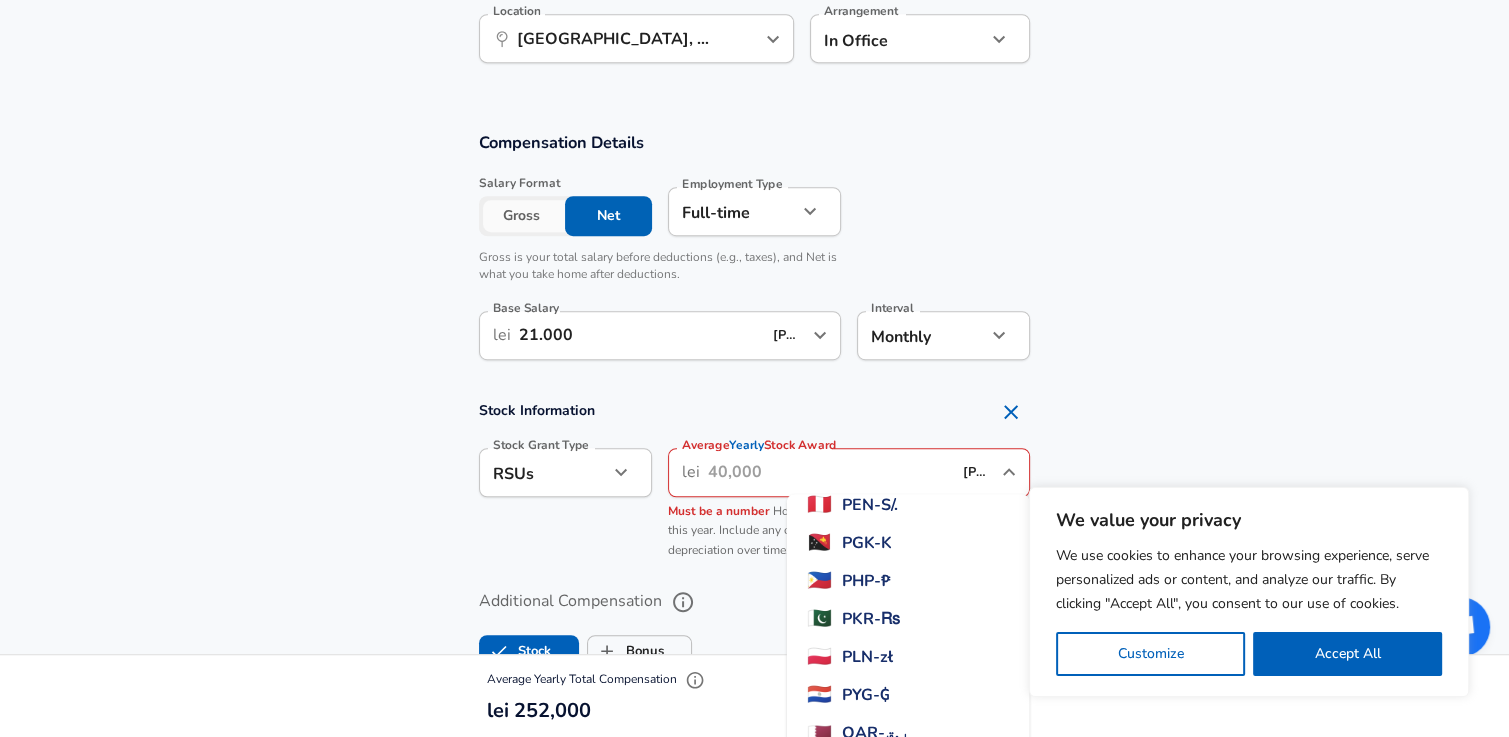 click on "We value your privacy We use cookies to enhance your browsing experience, serve personalized ads or content, and analyze our traffic. By clicking "Accept All", you consent to our use of cookies. Customize    Accept All   Customize Consent Preferences   We use cookies to help you navigate efficiently and perform certain functions. You will find detailed information about all cookies under each consent category below. The cookies that are categorized as "Necessary" are stored on your browser as they are essential for enabling the basic functionalities of the site. ...  Show more Necessary Always Active Necessary cookies are required to enable the basic features of this site, such as providing secure log-in or adjusting your consent preferences. These cookies do not store any personally identifiable data. Cookie _GRECAPTCHA Duration 5 months 27 days Description Google Recaptcha service sets this cookie to identify bots to protect the website against malicious spam attacks. Cookie __stripe_mid Duration 1 year MR" at bounding box center [754, -832] 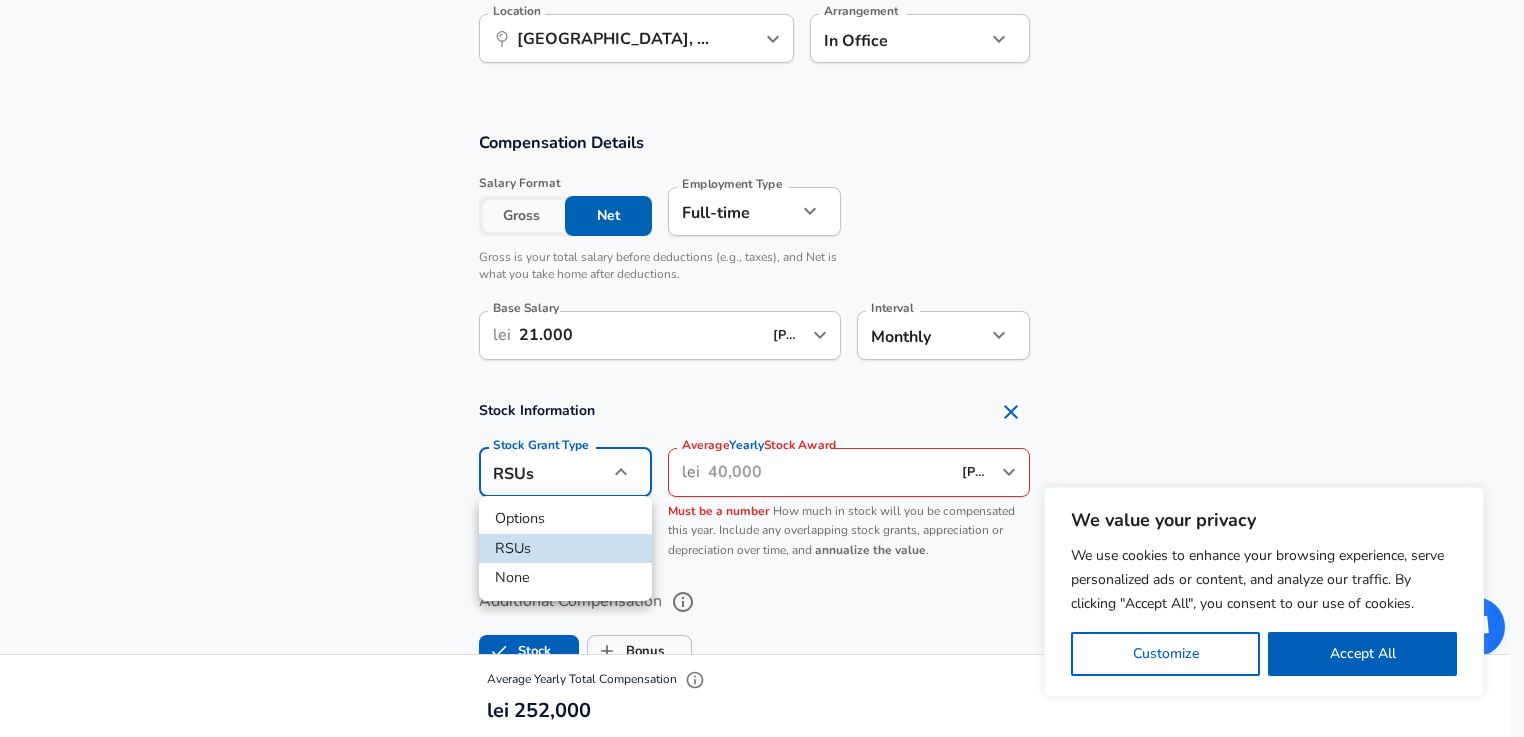 click on "None" at bounding box center [565, 578] 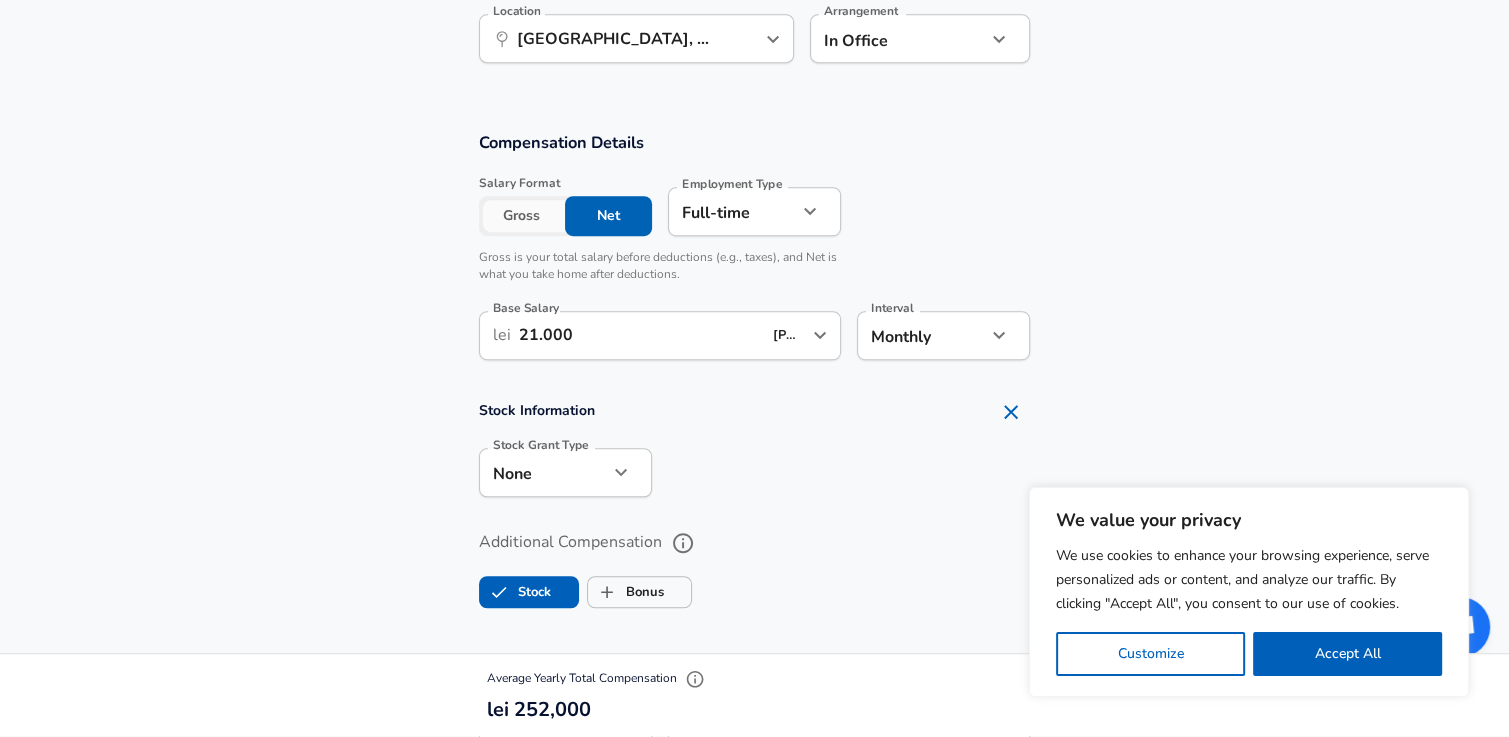 click on "Stock Information  Stock Grant Type None none Stock Grant Type" at bounding box center [754, 451] 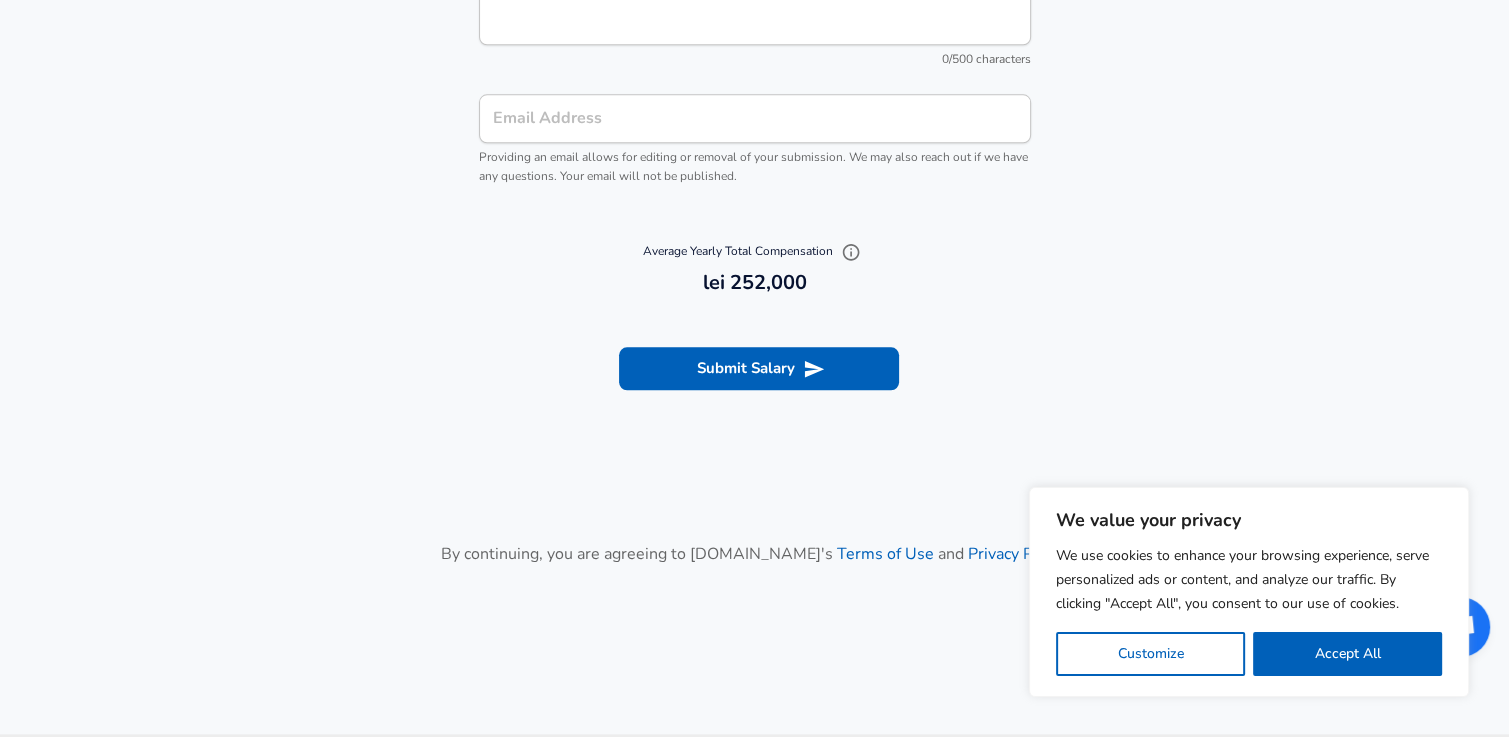 scroll, scrollTop: 2360, scrollLeft: 0, axis: vertical 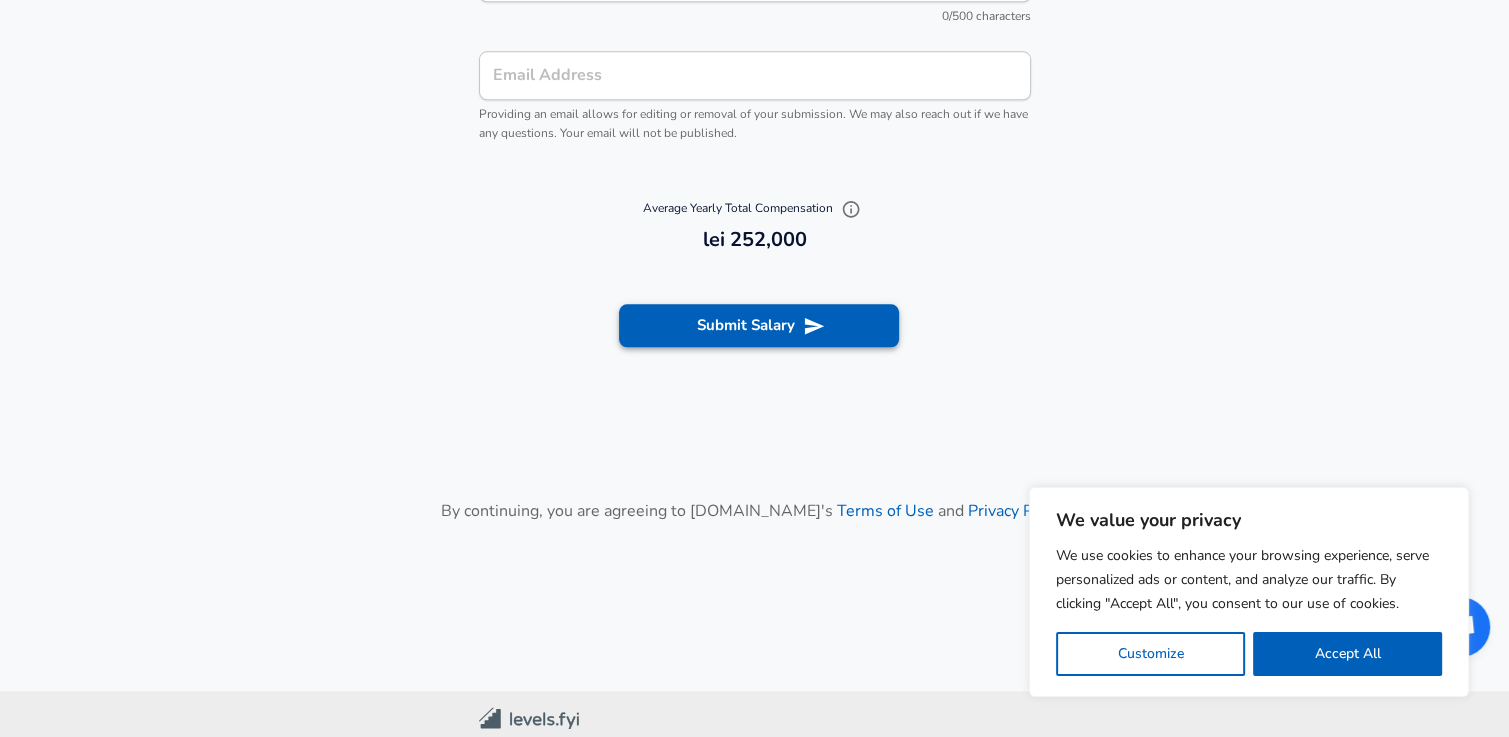 click on "Submit Salary" at bounding box center (759, 325) 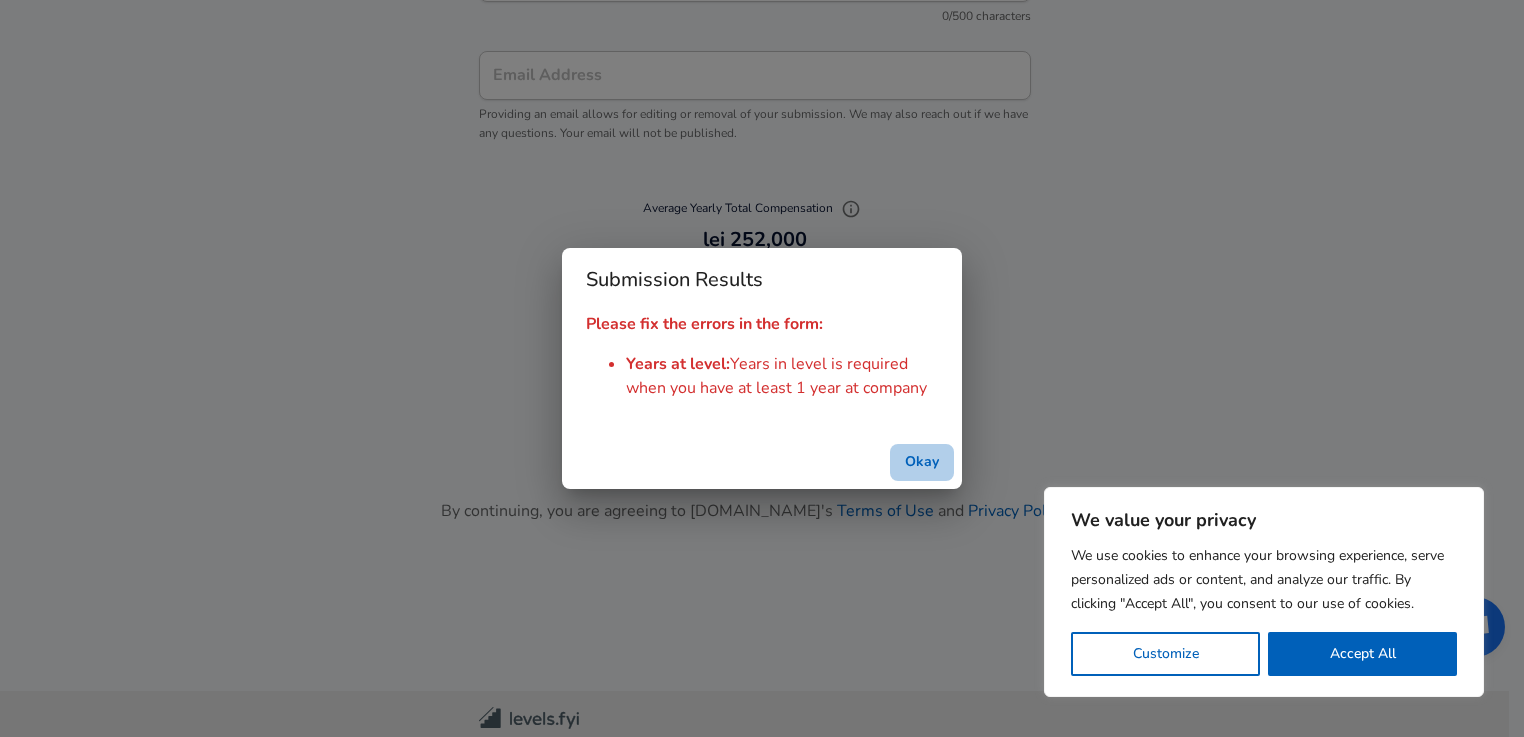 click on "Okay" at bounding box center (922, 462) 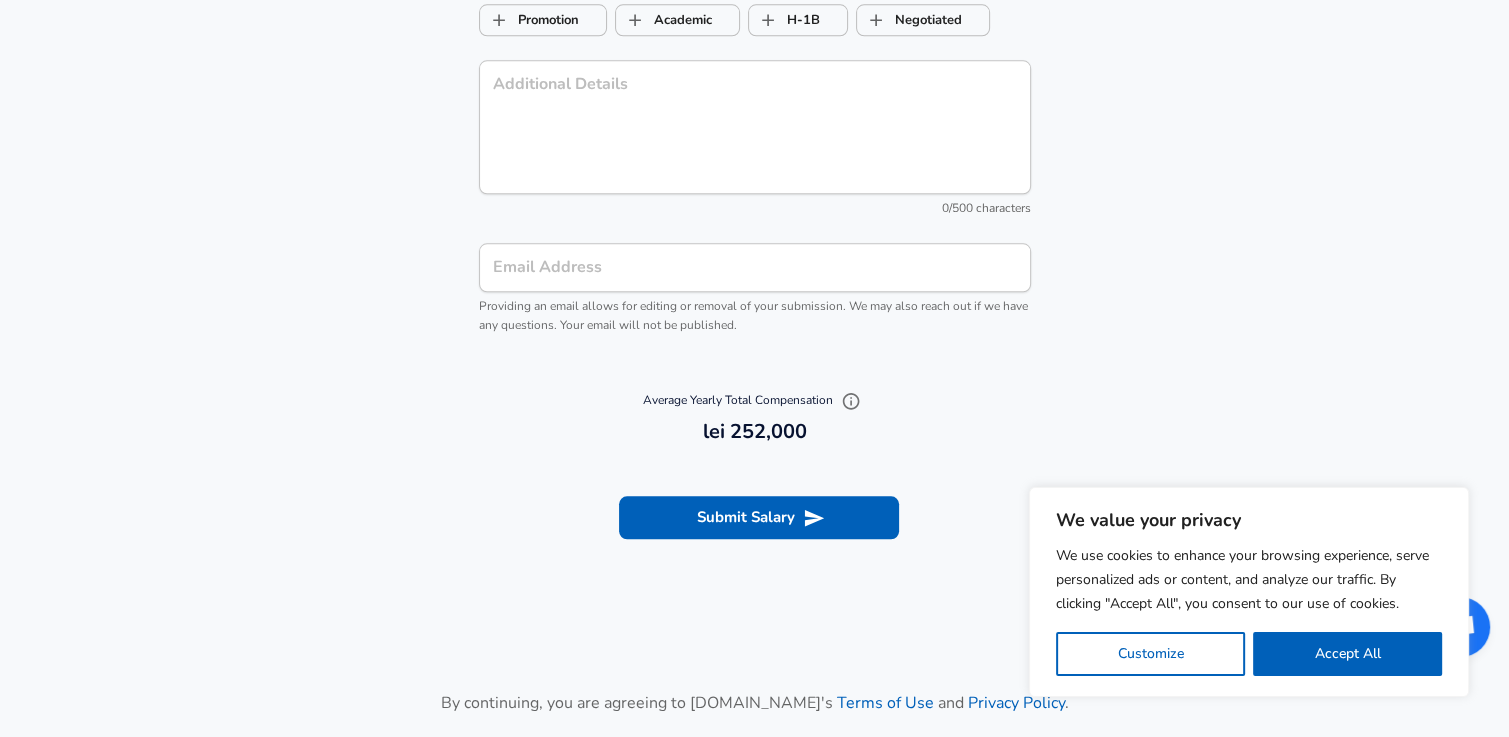 scroll, scrollTop: 2160, scrollLeft: 0, axis: vertical 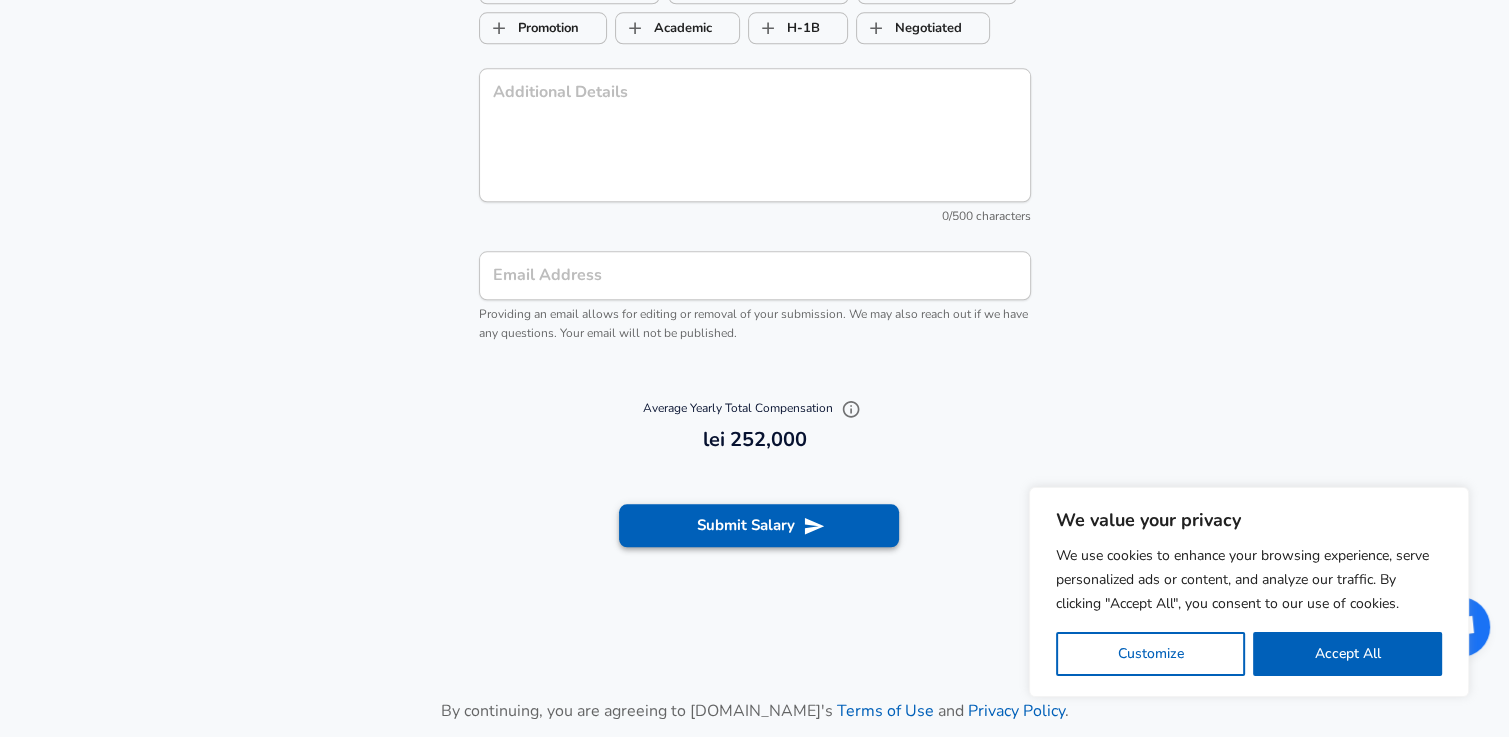 click on "Submit Salary" at bounding box center [759, 525] 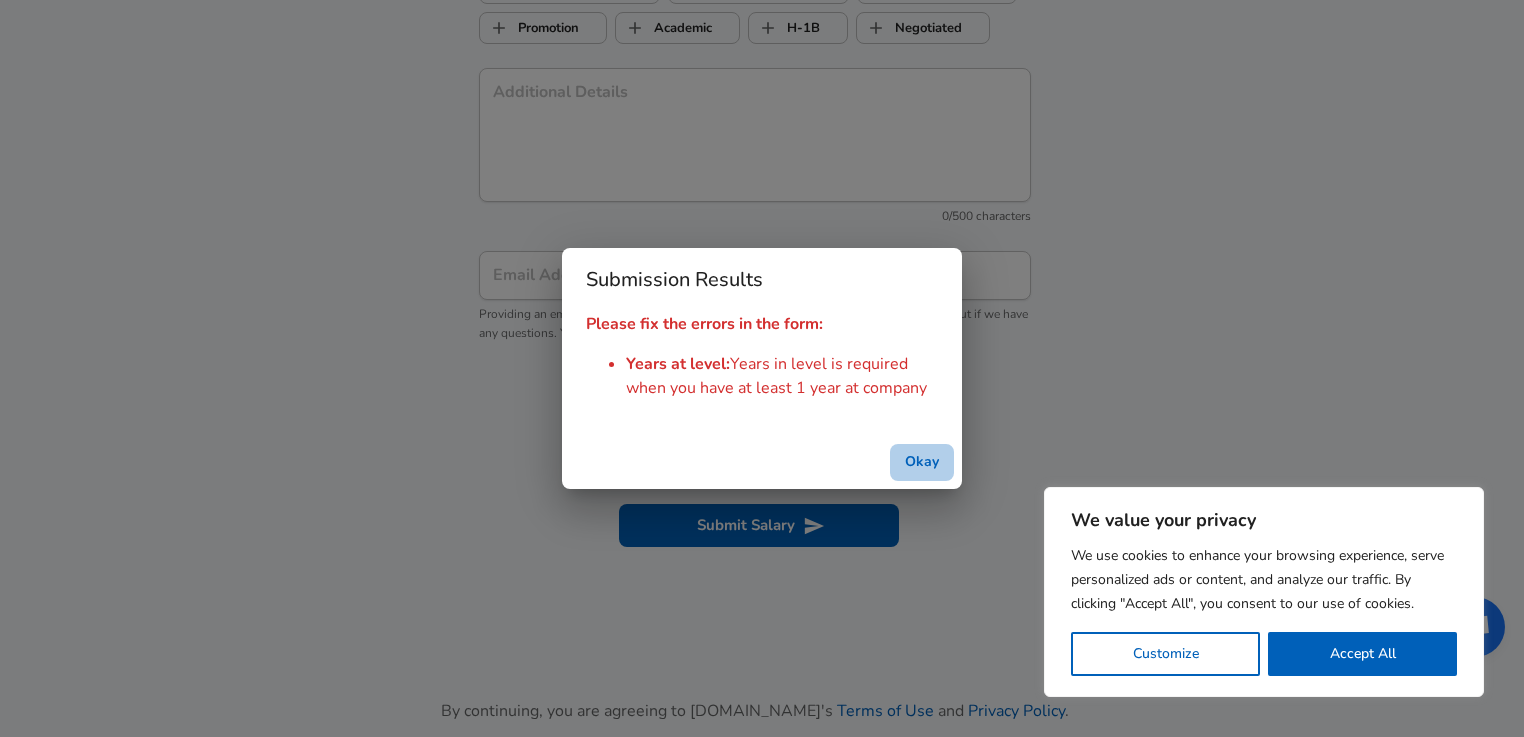 click on "Okay" at bounding box center (922, 462) 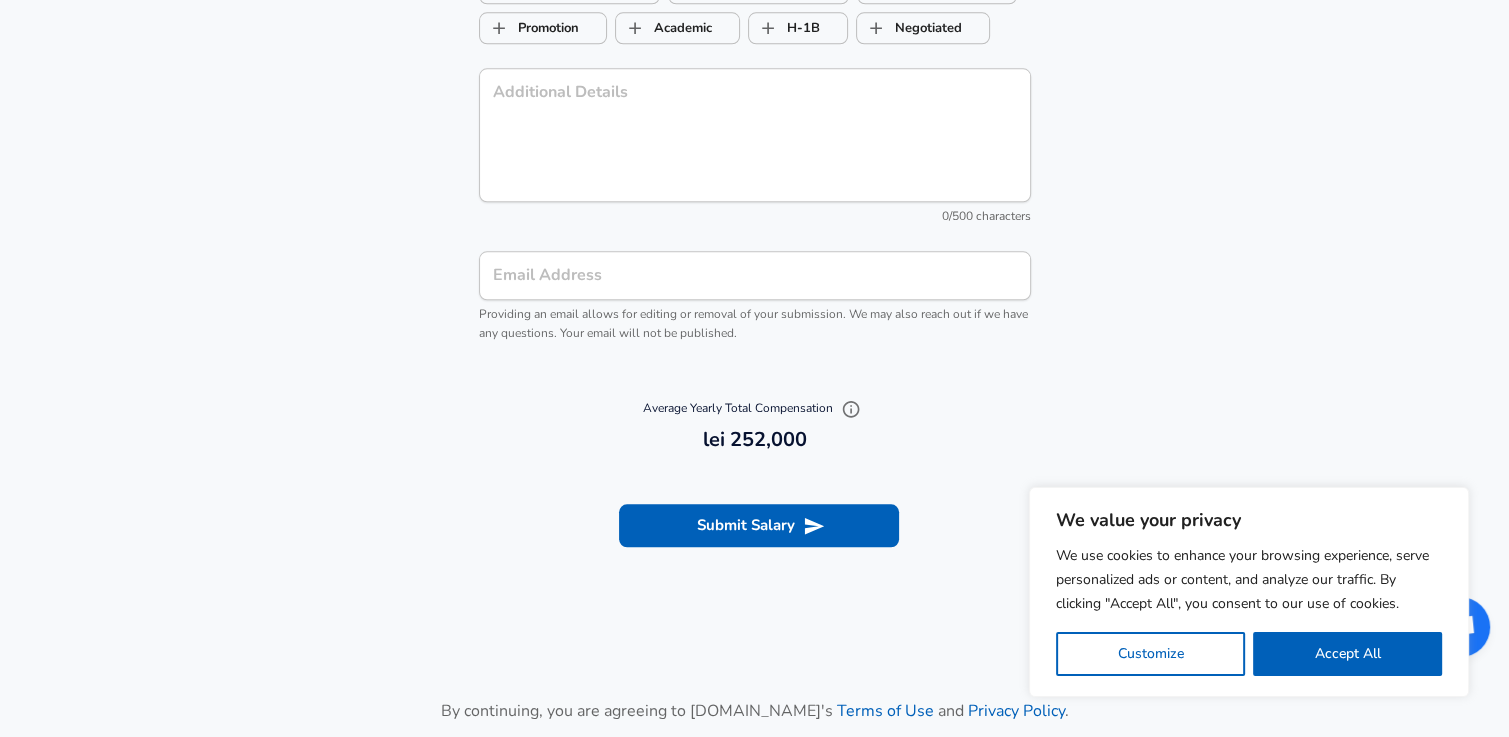click on "Average Yearly Total Compensation   252,000 lei 252,000" at bounding box center [755, 425] 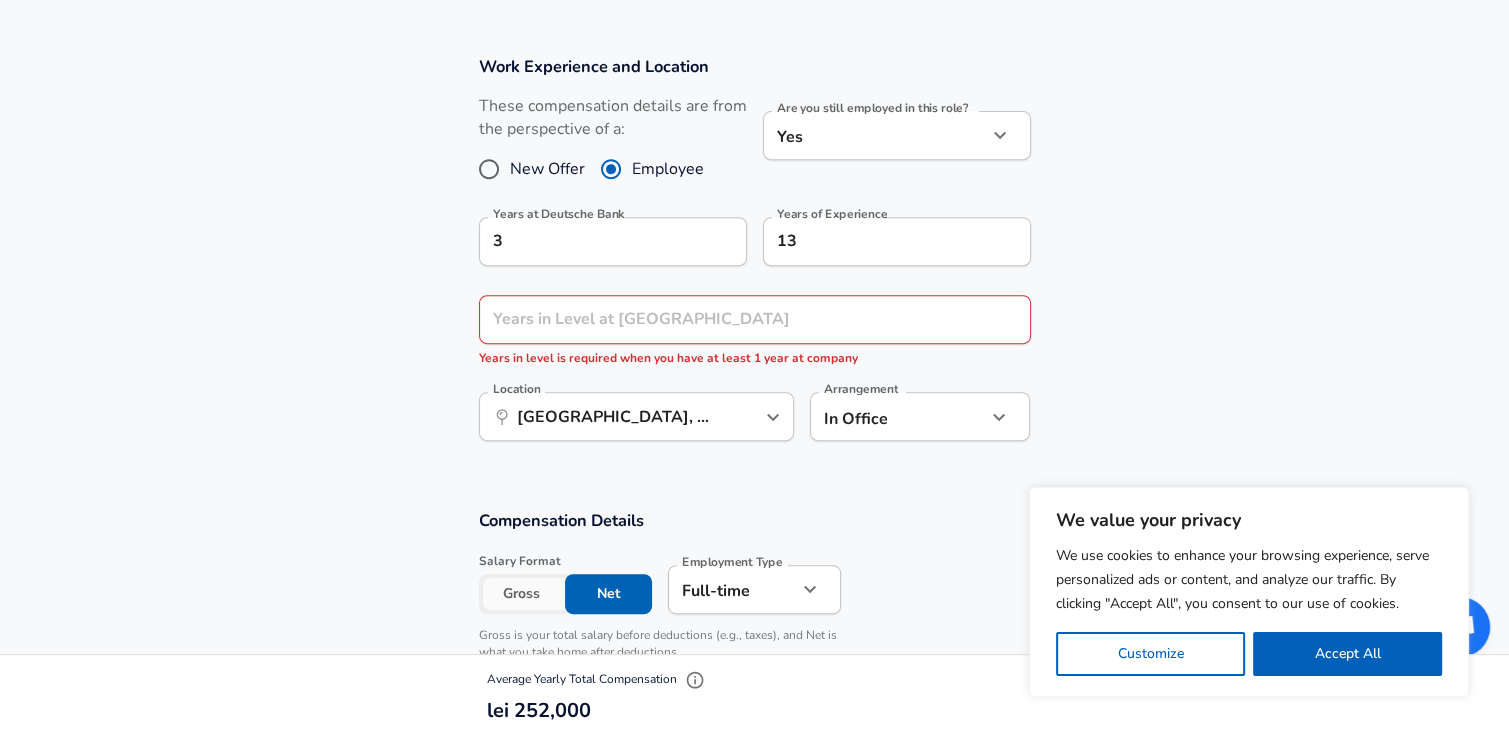 scroll, scrollTop: 760, scrollLeft: 0, axis: vertical 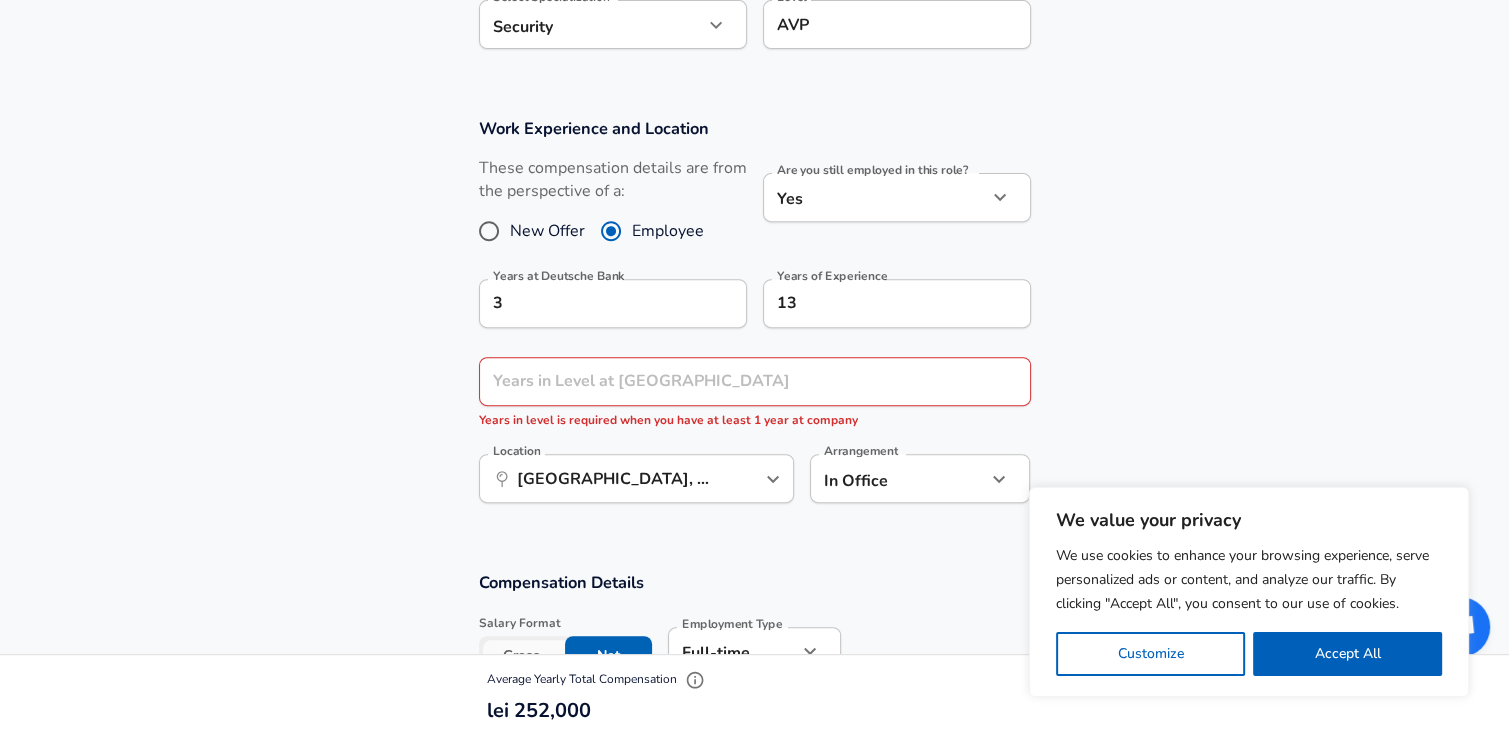 click on "Years in Level at Deutsche Bank Years in Level at Deutsche Bank Years in level is required when you have at least 1 year at company" at bounding box center [755, 394] 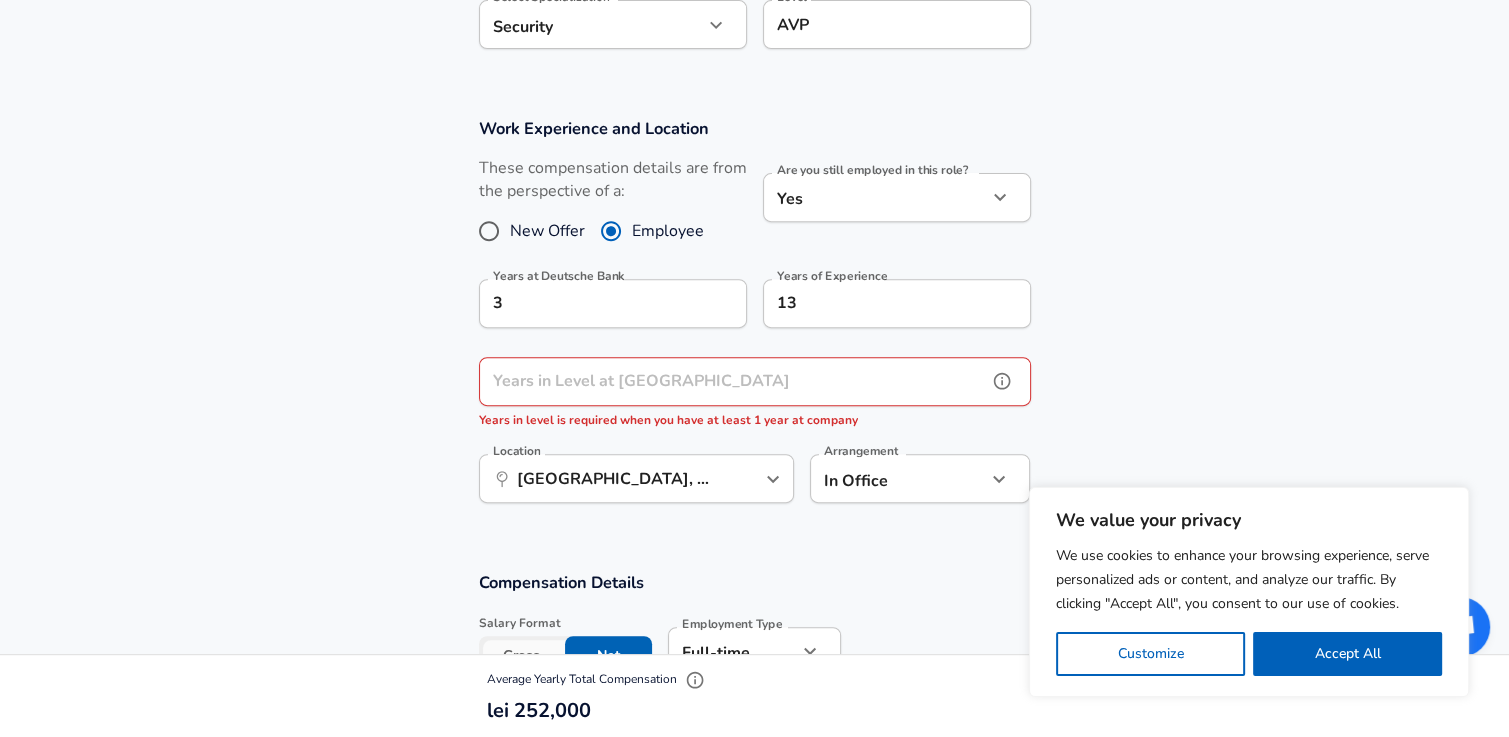 click on "Years in Level at Deutsche Bank Years in Level at Deutsche Bank Years in level is required when you have at least 1 year at company" at bounding box center [755, 394] 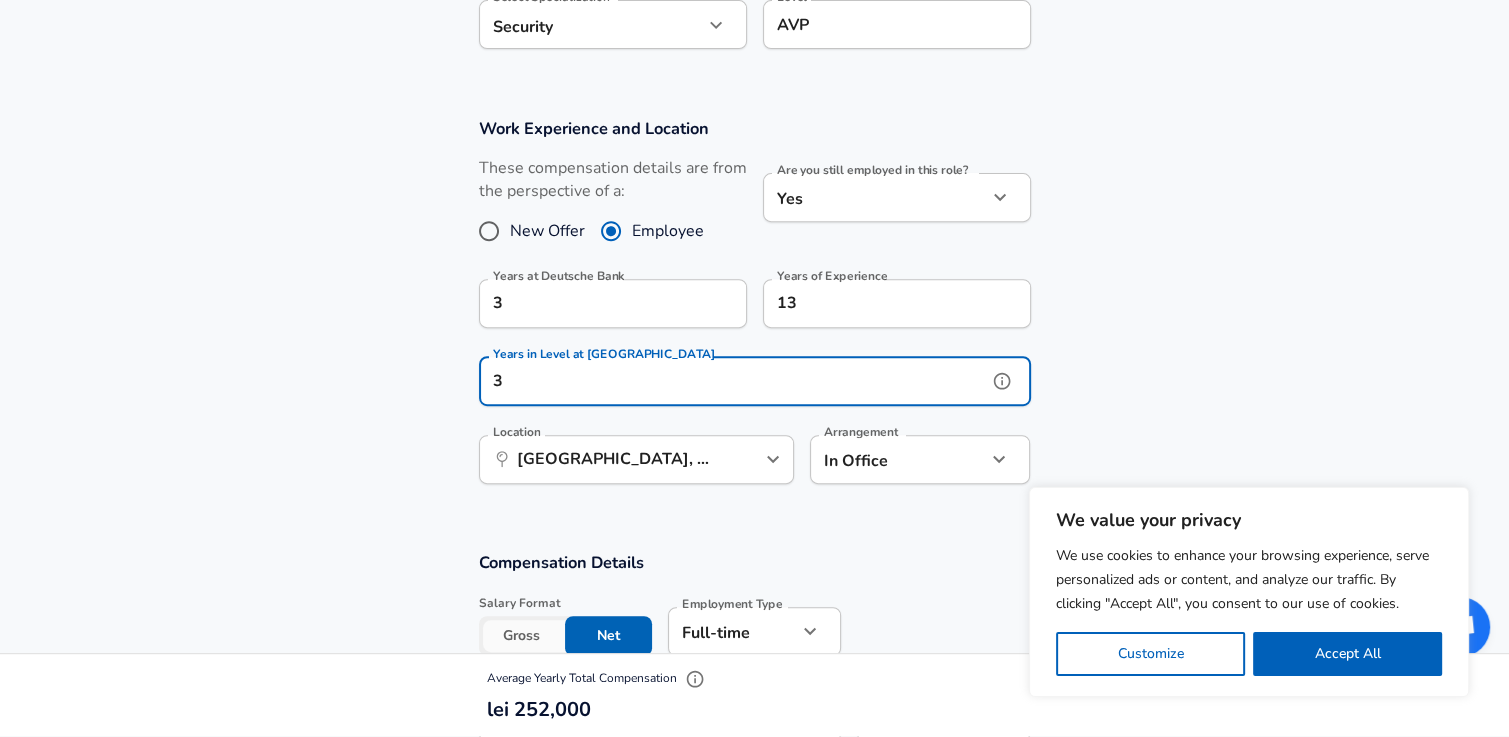 type on "3" 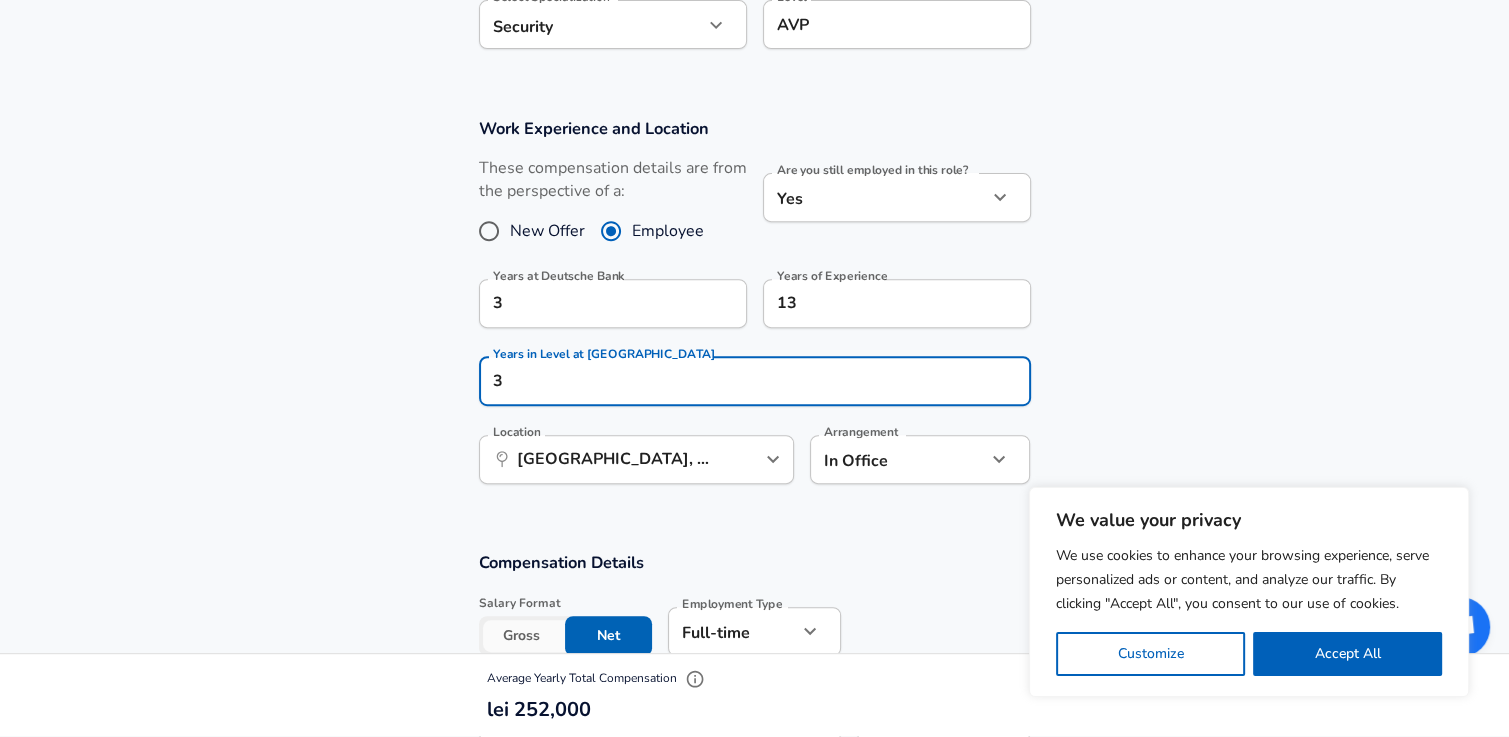click on "Work Experience and Location These compensation details are from the perspective of a: New Offer Employee Are you still employed in this role? Yes yes Are you still employed in this role? Years at Deutsche Bank 3 Years at Deutsche Bank Years of Experience 13 Years of Experience Years in Level at Deutsche Bank 3 Years in Level at Deutsche Bank Location ​ [GEOGRAPHIC_DATA], BU, [GEOGRAPHIC_DATA] Location Arrangement In Office office Arrangement" at bounding box center [754, 311] 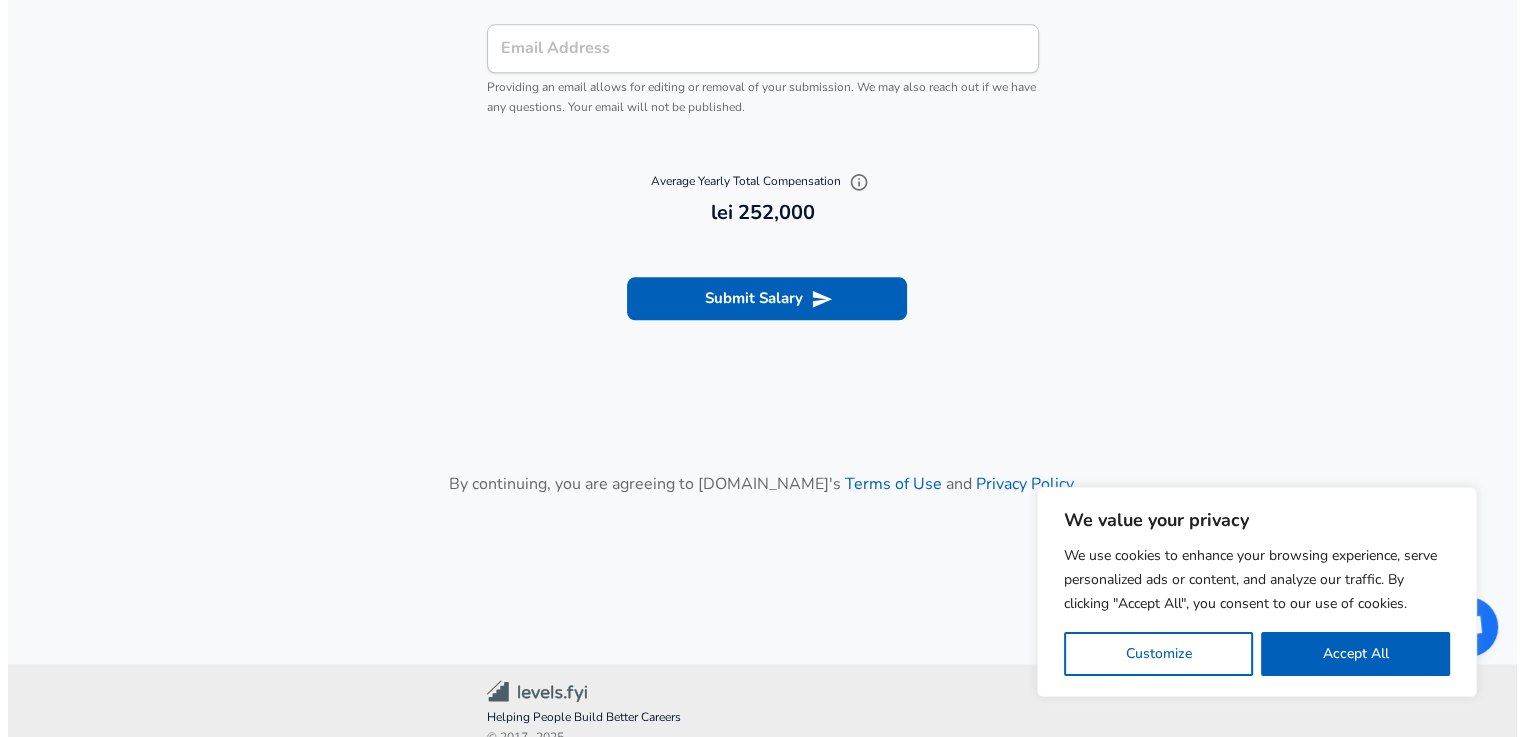 scroll, scrollTop: 2393, scrollLeft: 0, axis: vertical 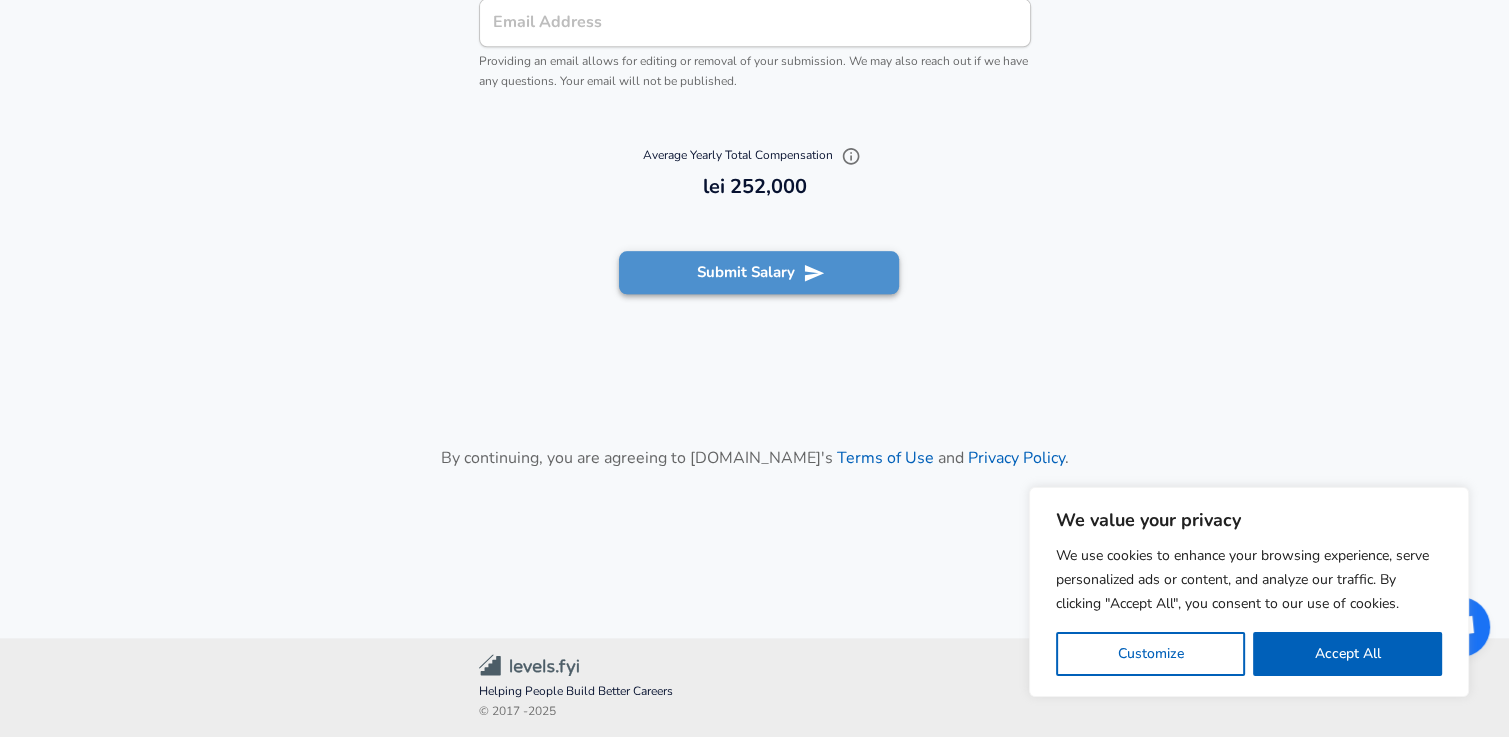 click on "Submit Salary" at bounding box center [759, 272] 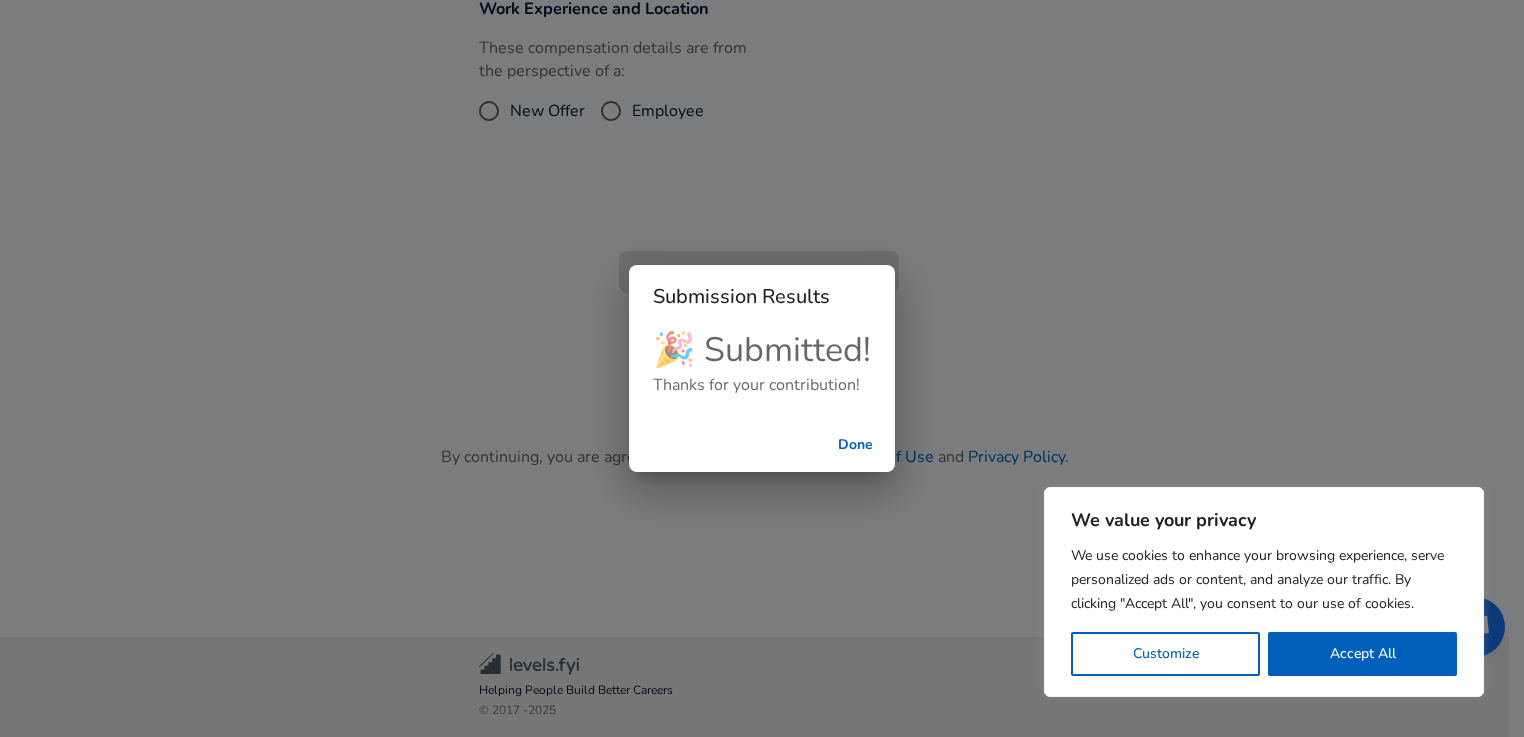 scroll, scrollTop: 787, scrollLeft: 0, axis: vertical 